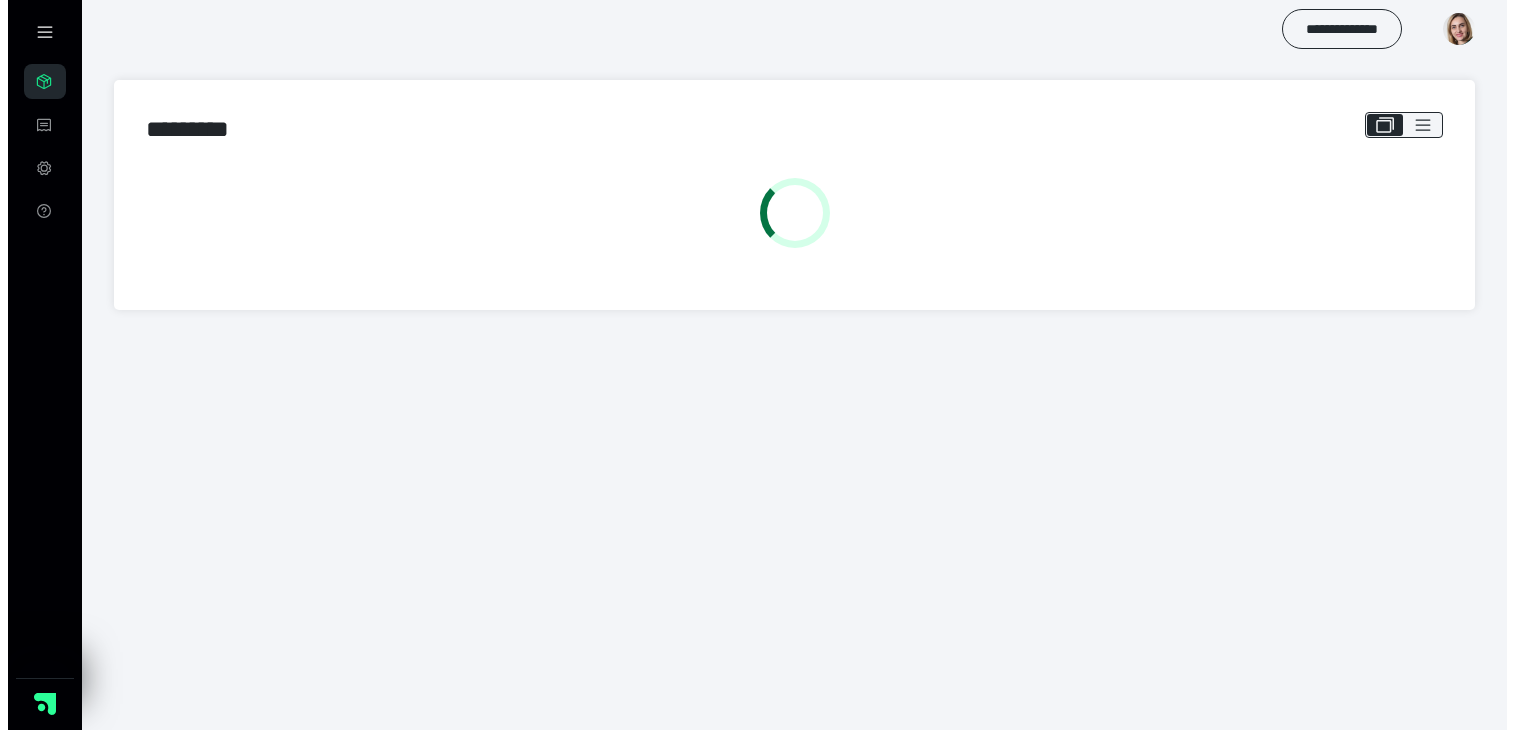 scroll, scrollTop: 0, scrollLeft: 0, axis: both 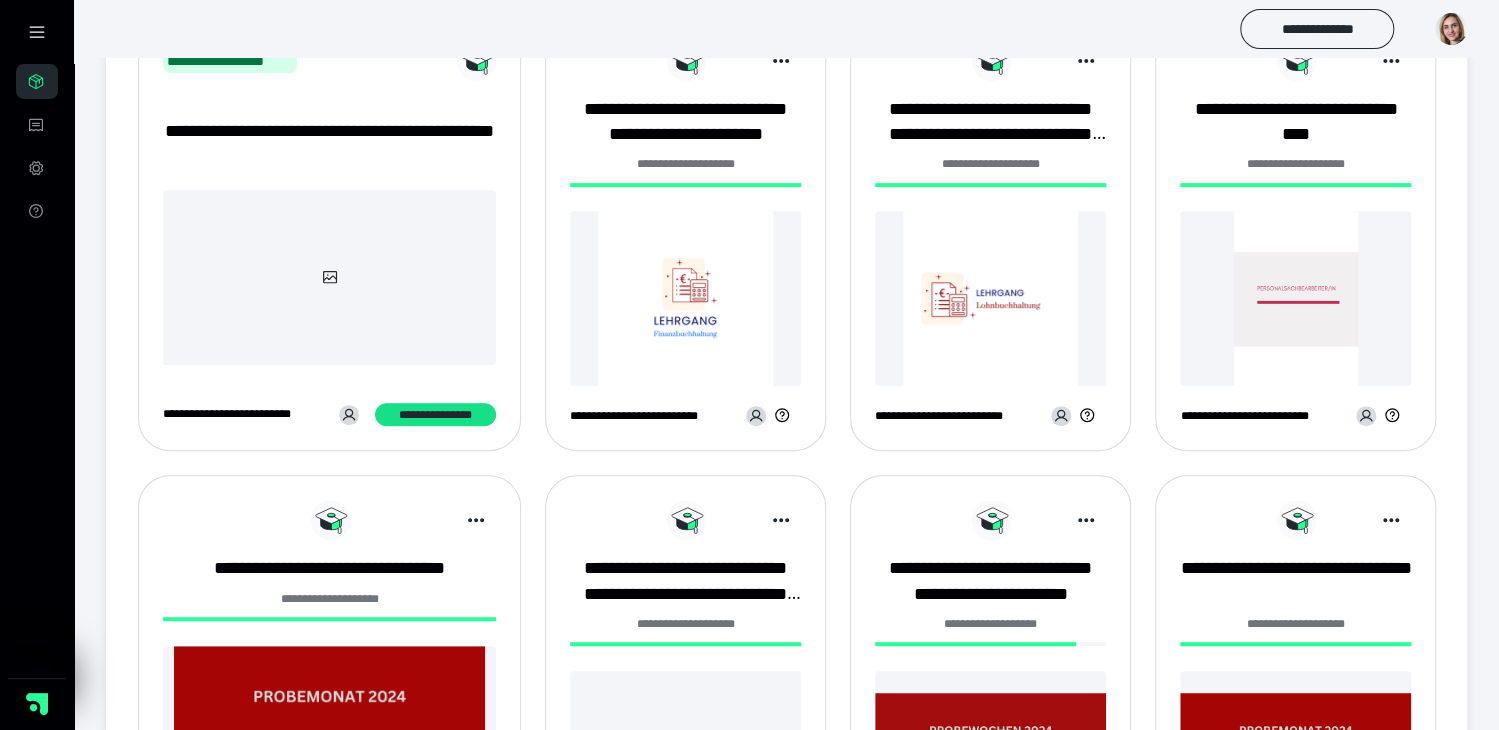 click at bounding box center (685, 298) 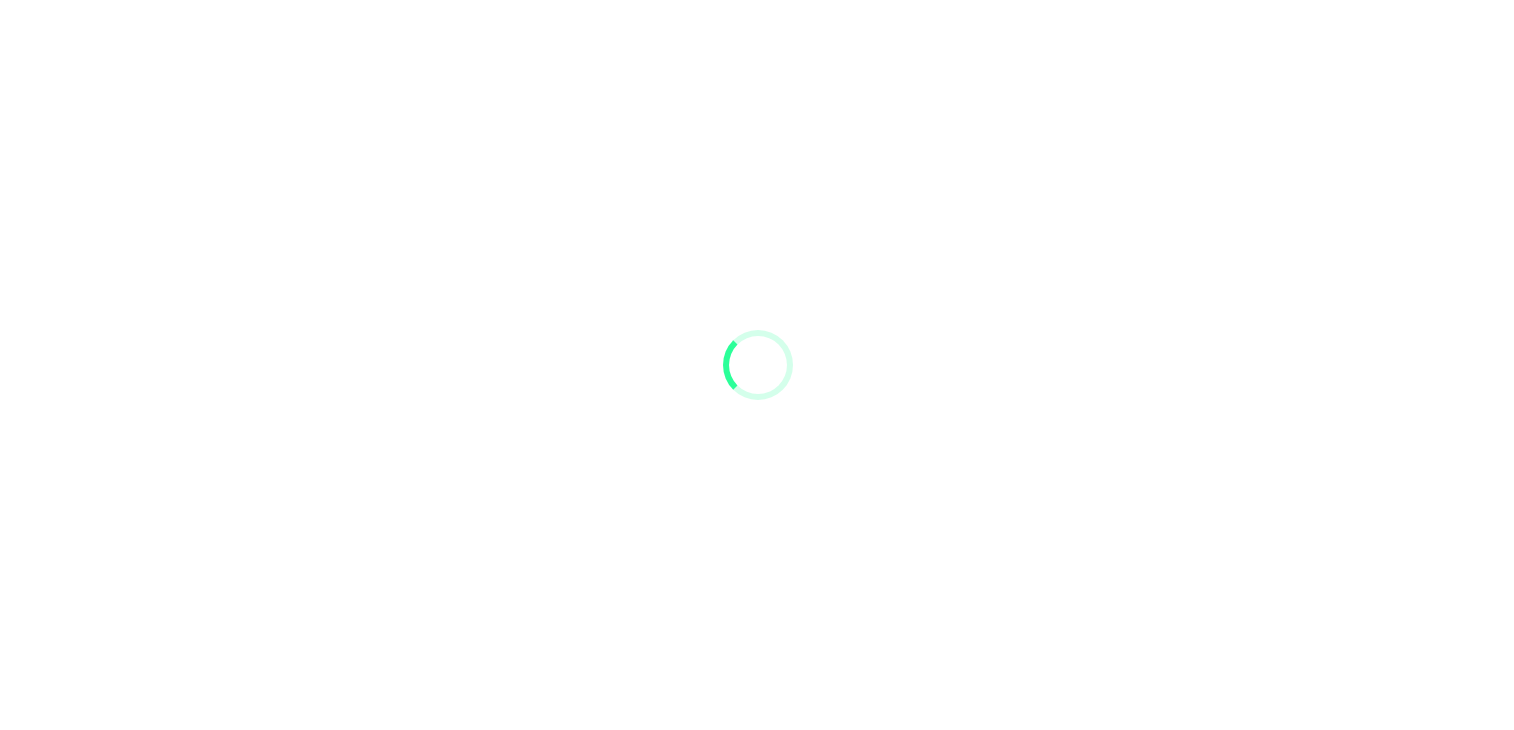 scroll, scrollTop: 0, scrollLeft: 0, axis: both 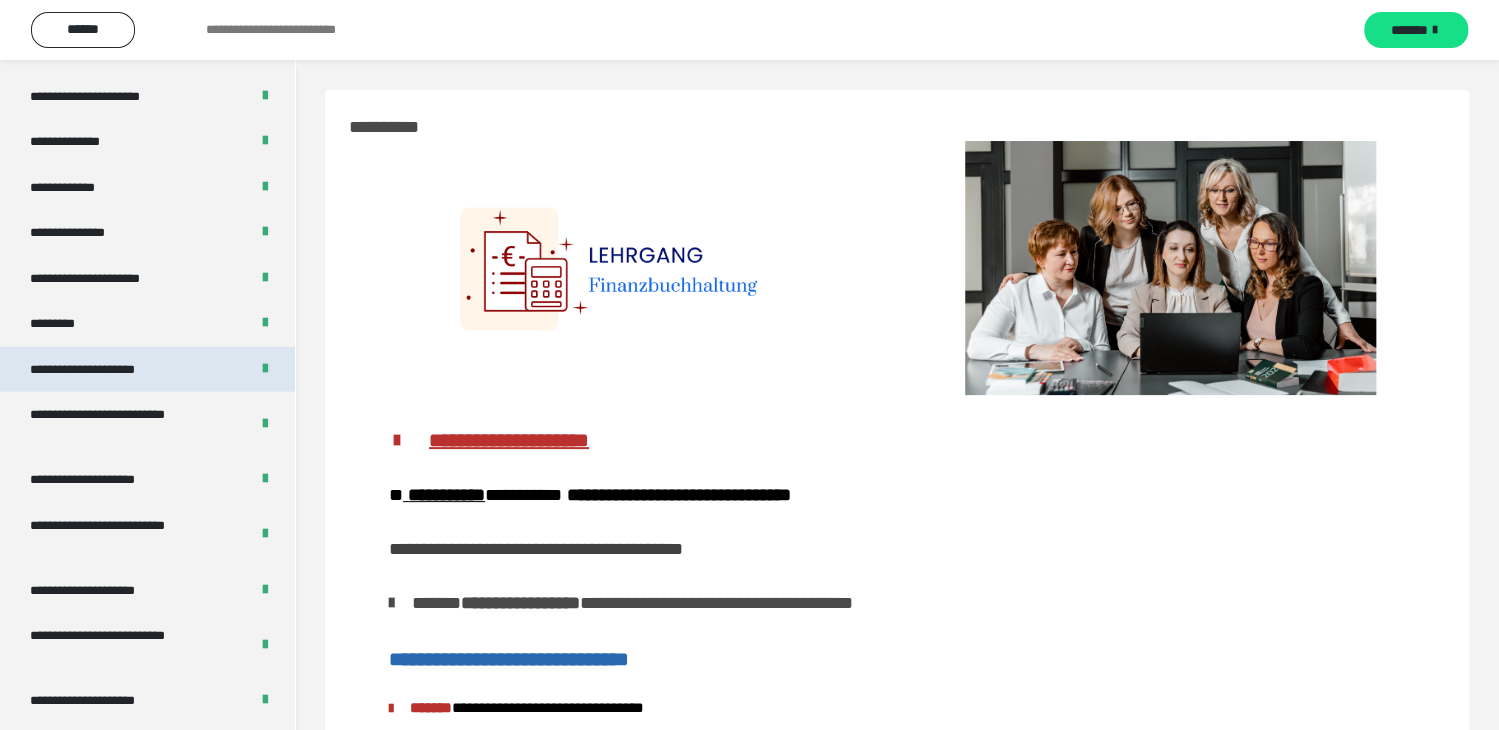 click on "**********" at bounding box center (104, 369) 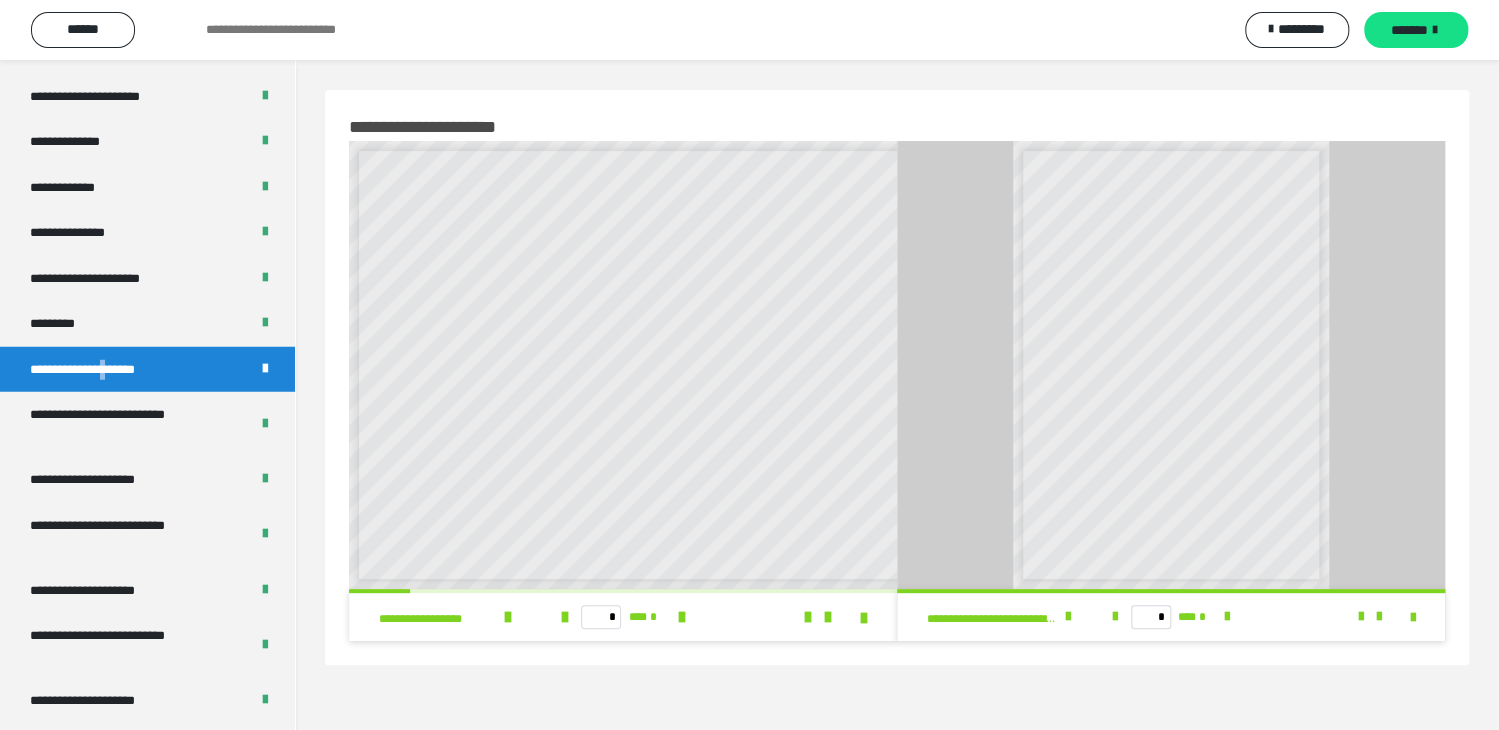 scroll, scrollTop: 7, scrollLeft: 0, axis: vertical 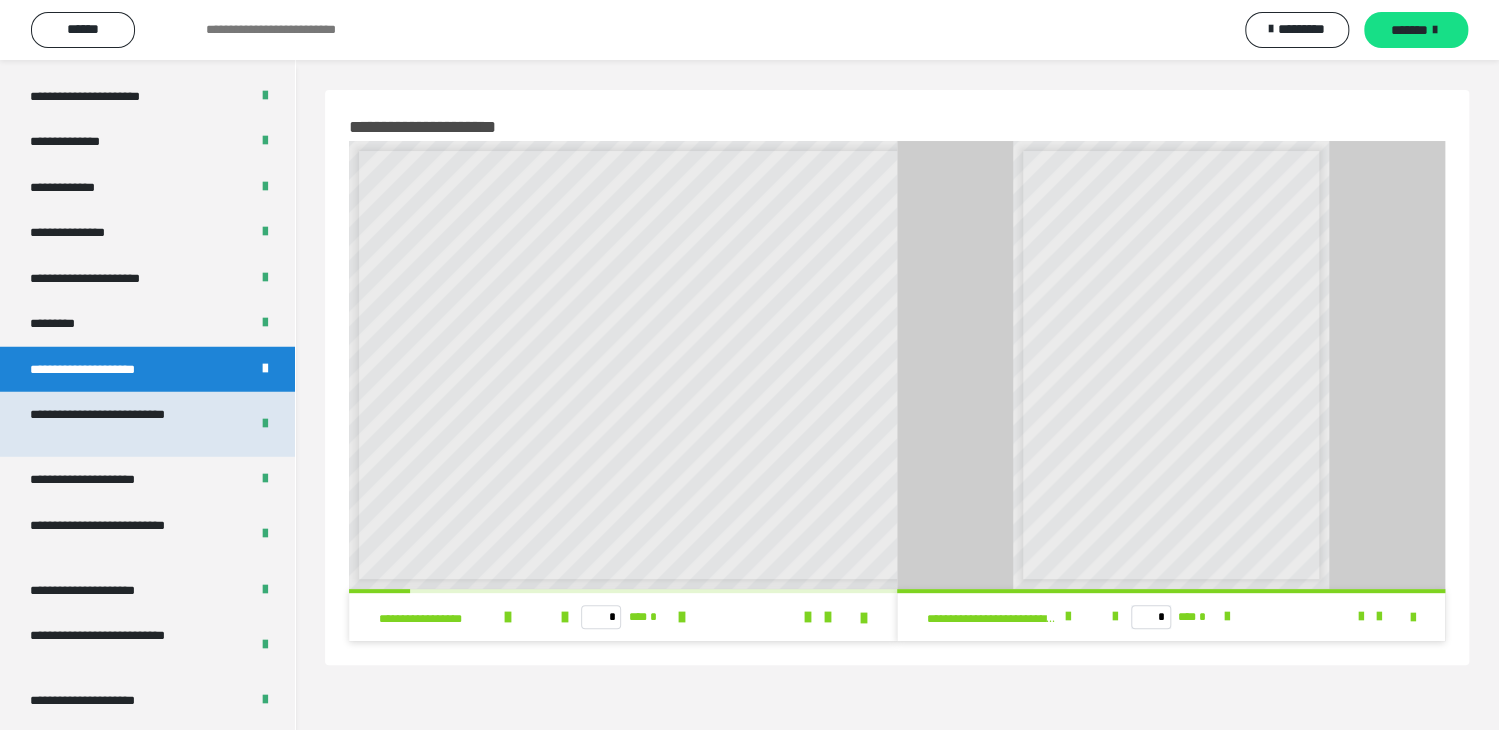 click on "**********" at bounding box center [124, 424] 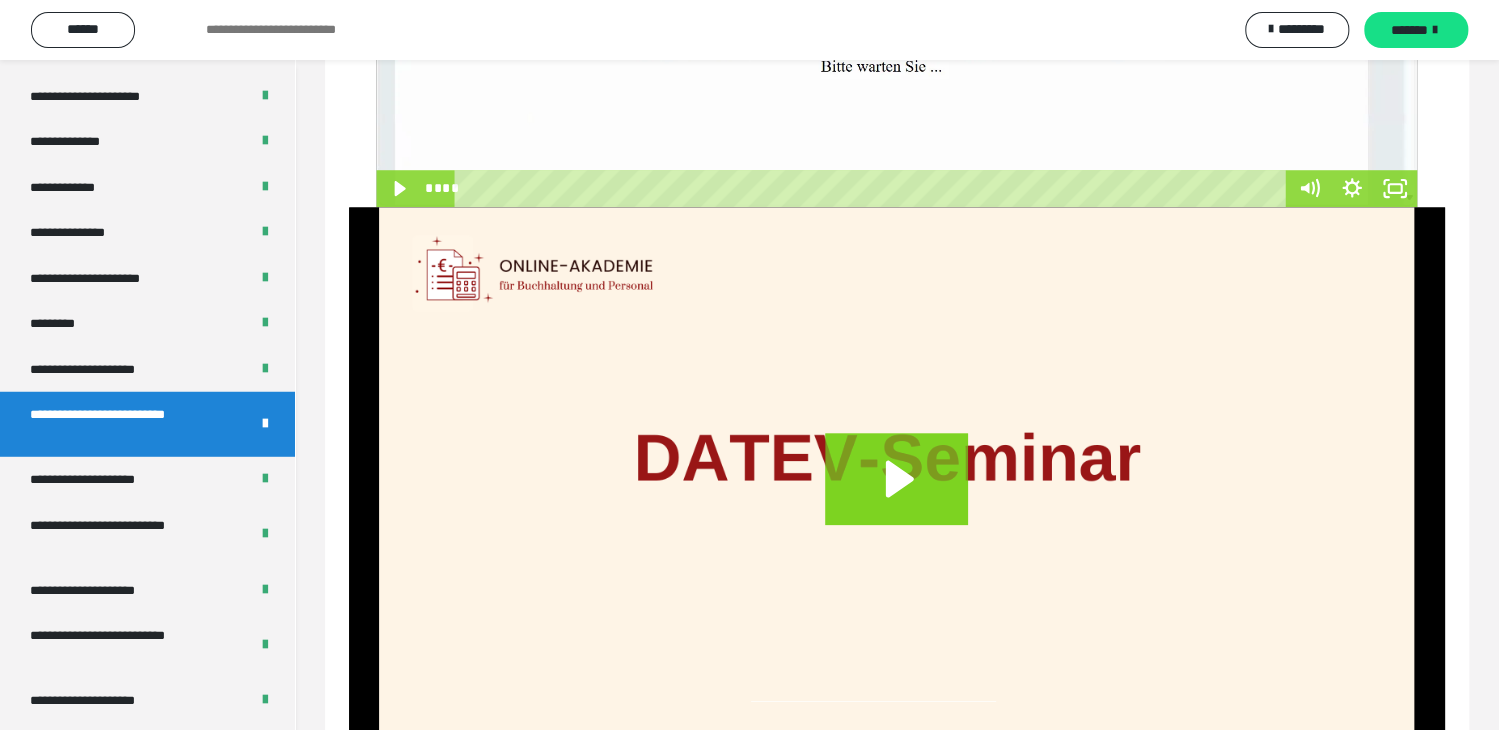 scroll, scrollTop: 799, scrollLeft: 0, axis: vertical 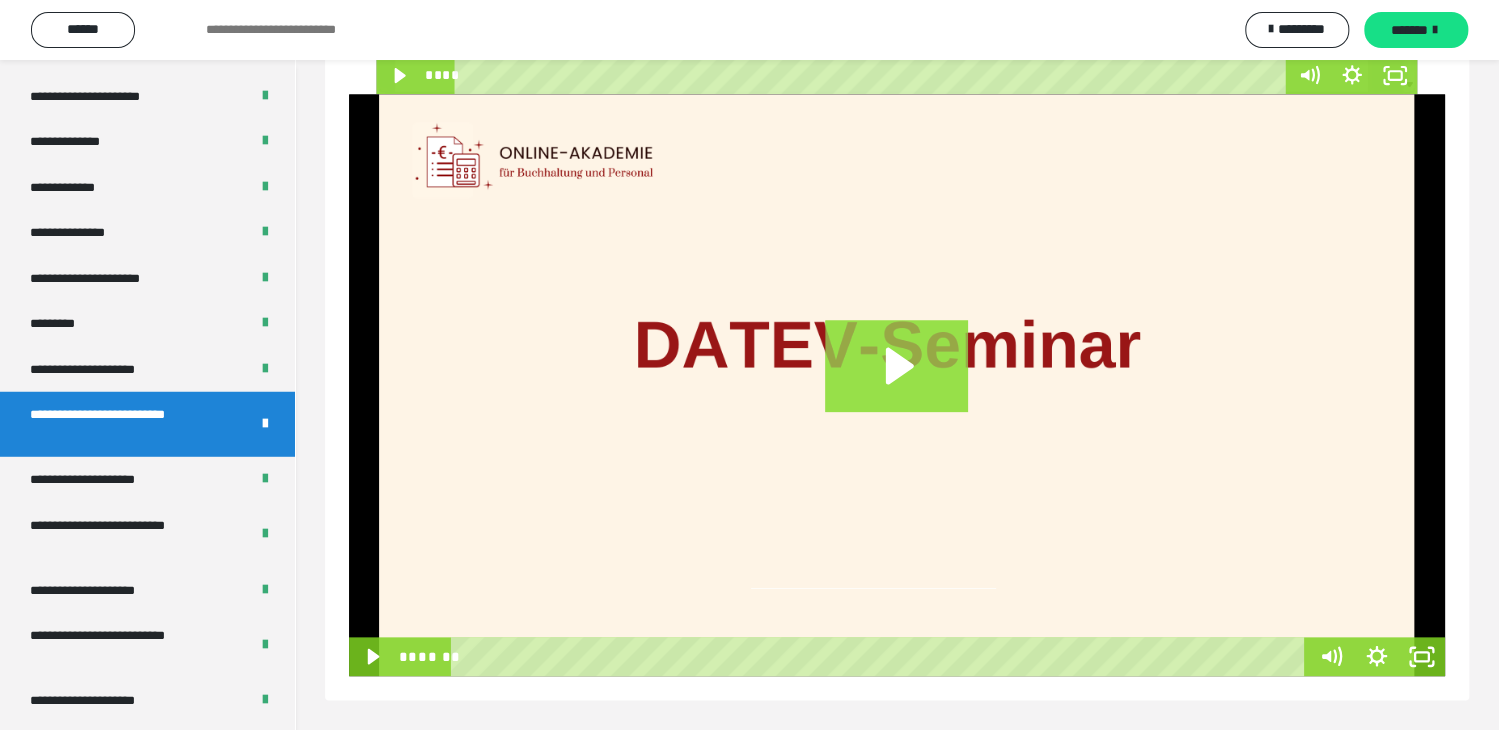 click 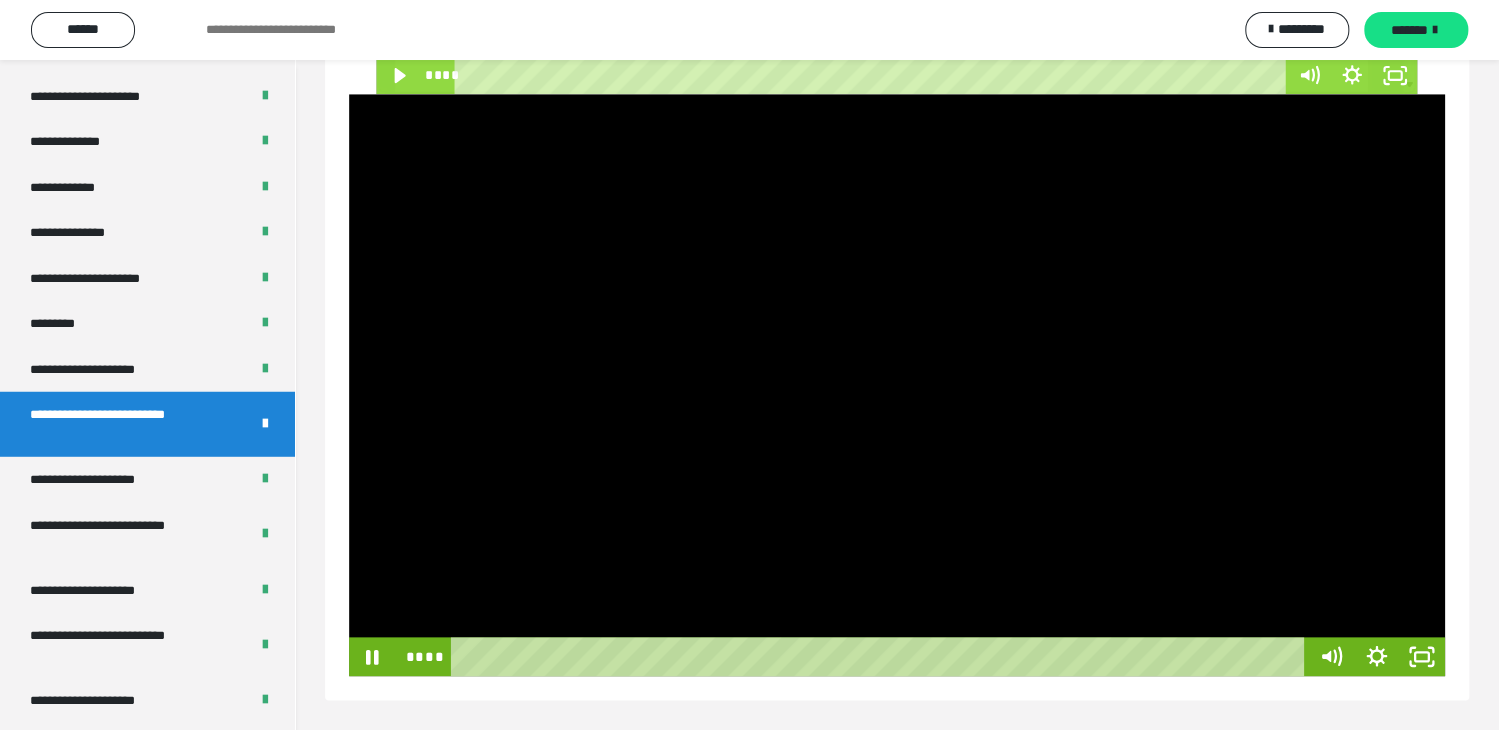 click at bounding box center (881, 656) 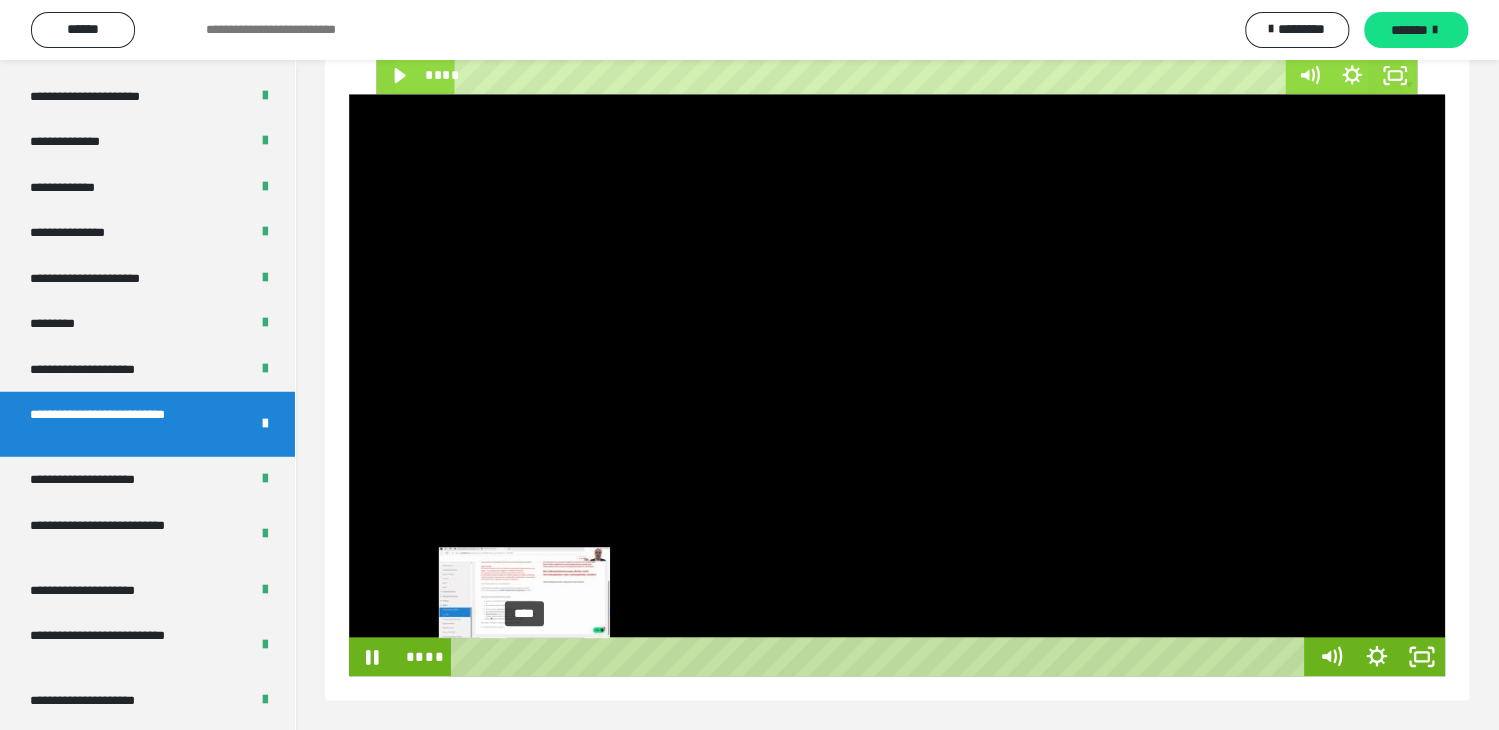click on "****" at bounding box center [881, 656] 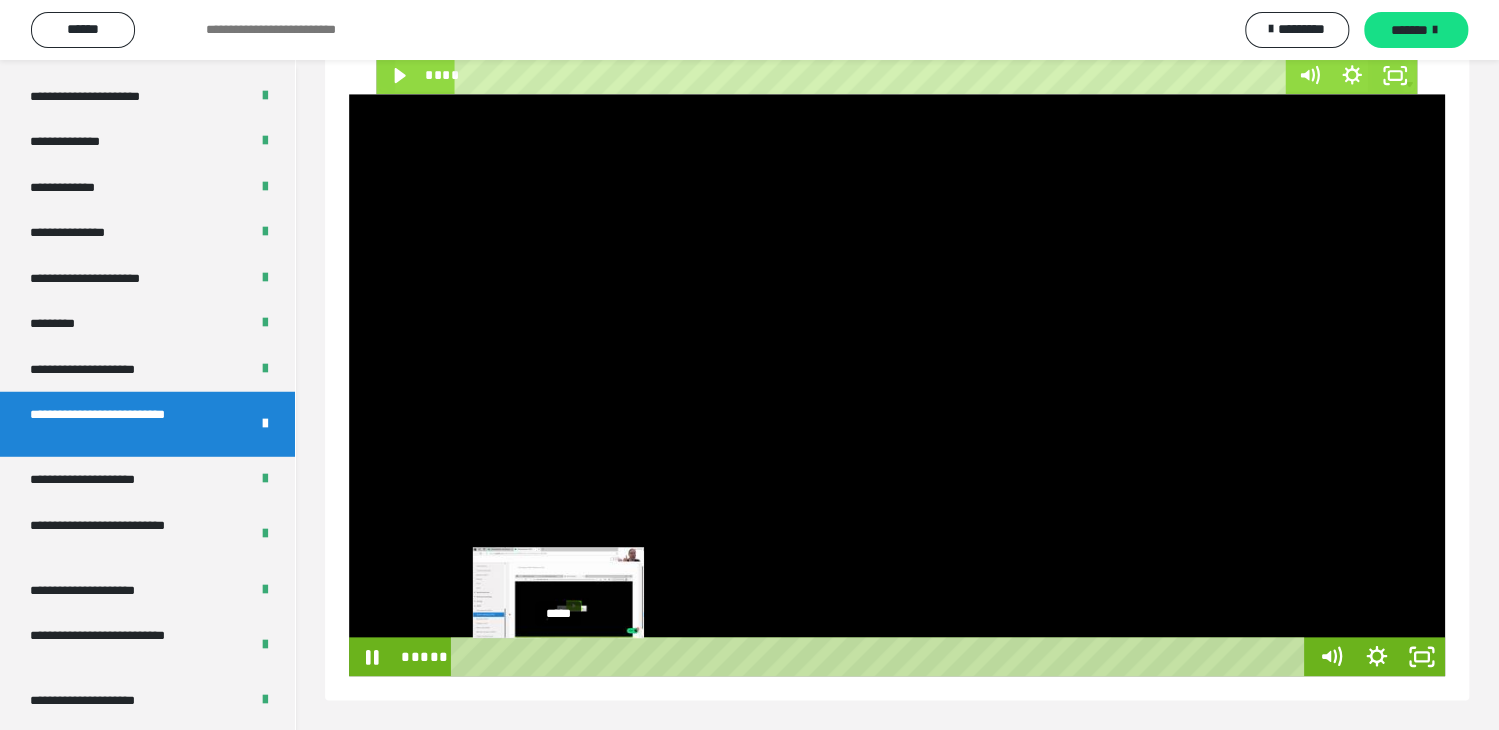 click on "*****" at bounding box center [881, 656] 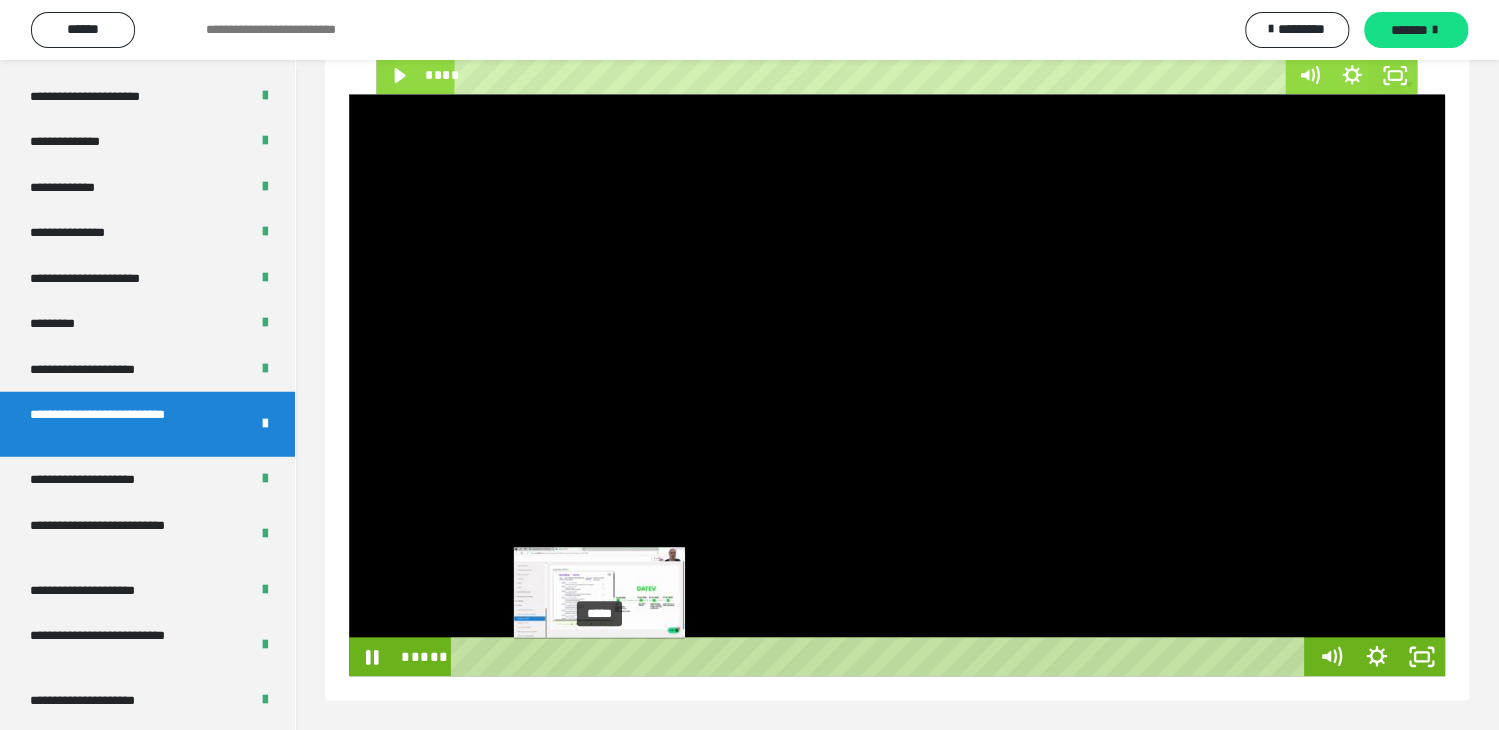 click on "*****" at bounding box center [881, 656] 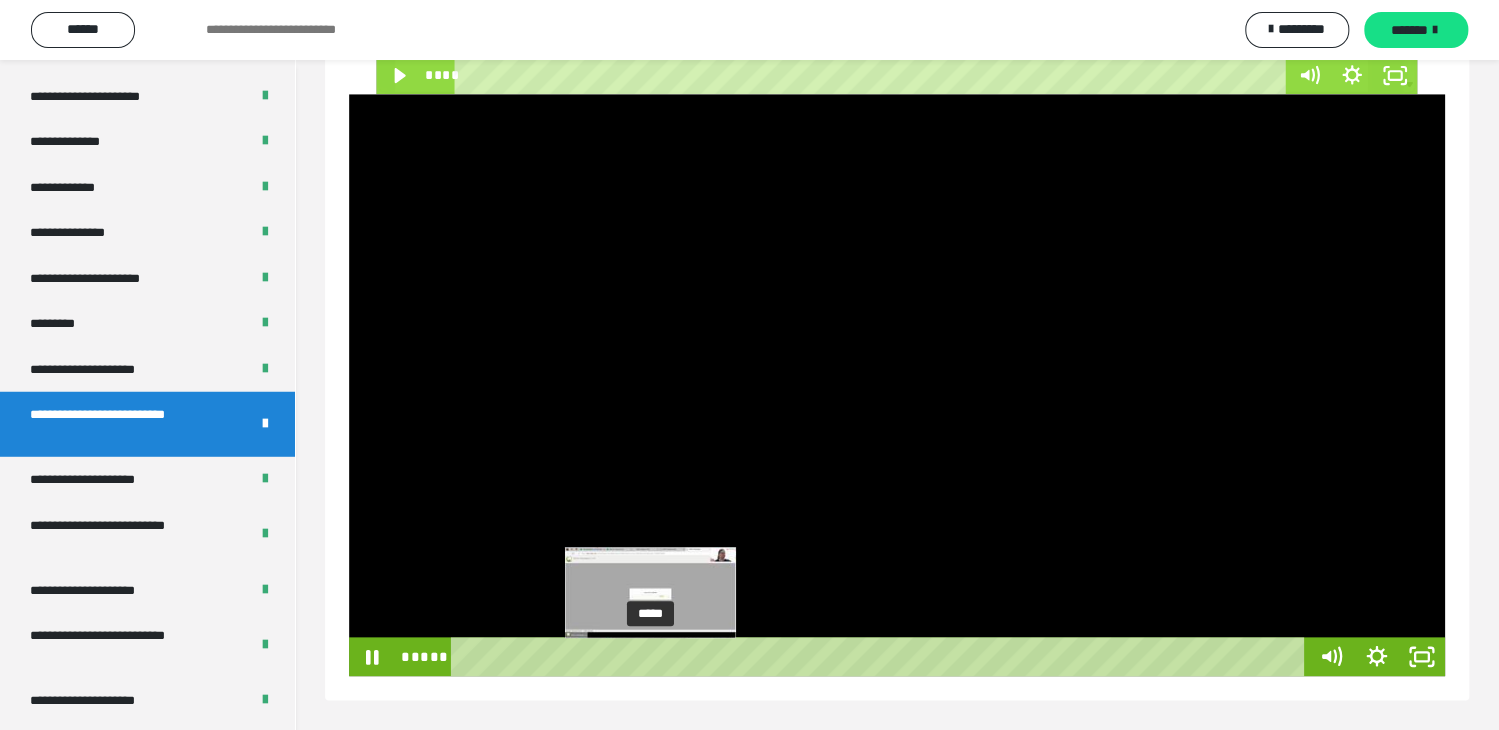 click on "*****" at bounding box center [881, 656] 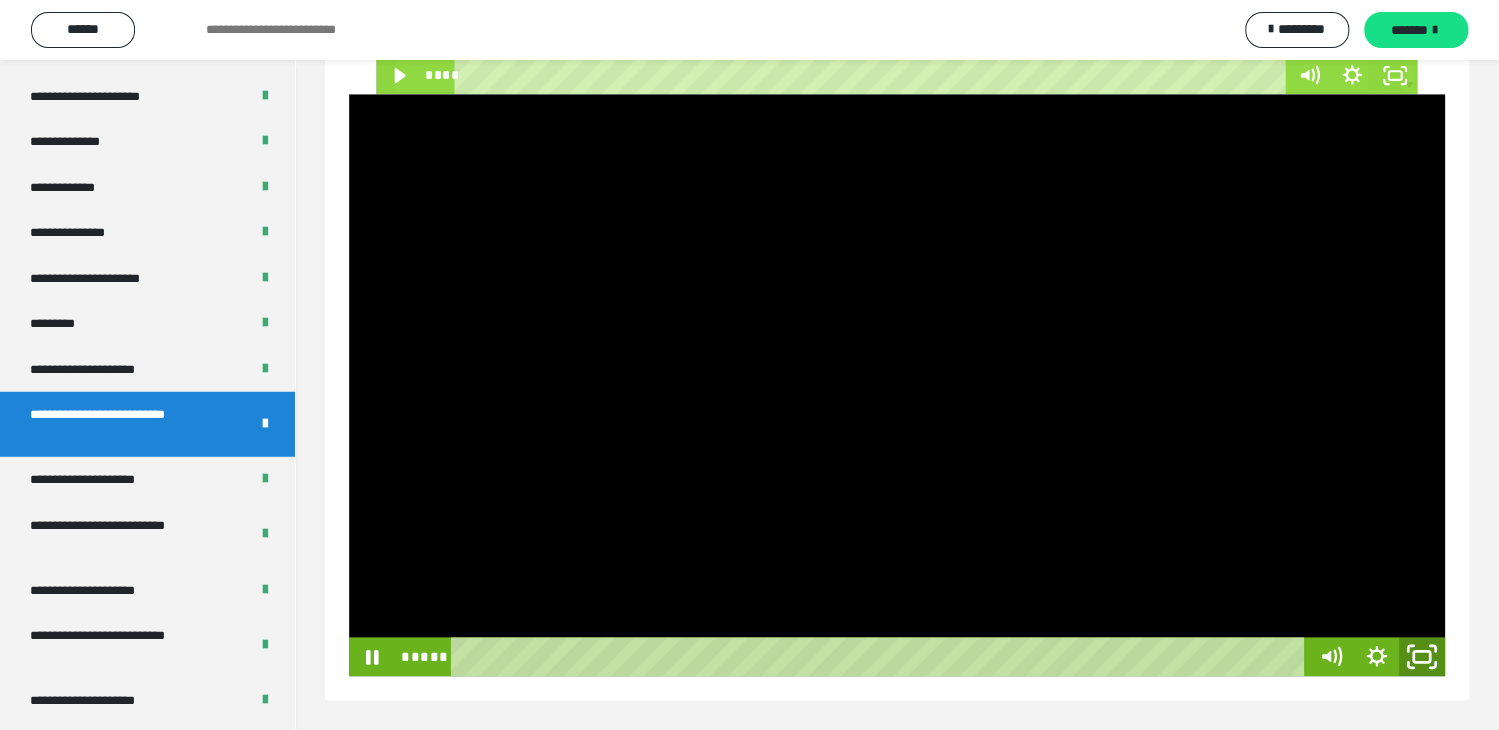 click 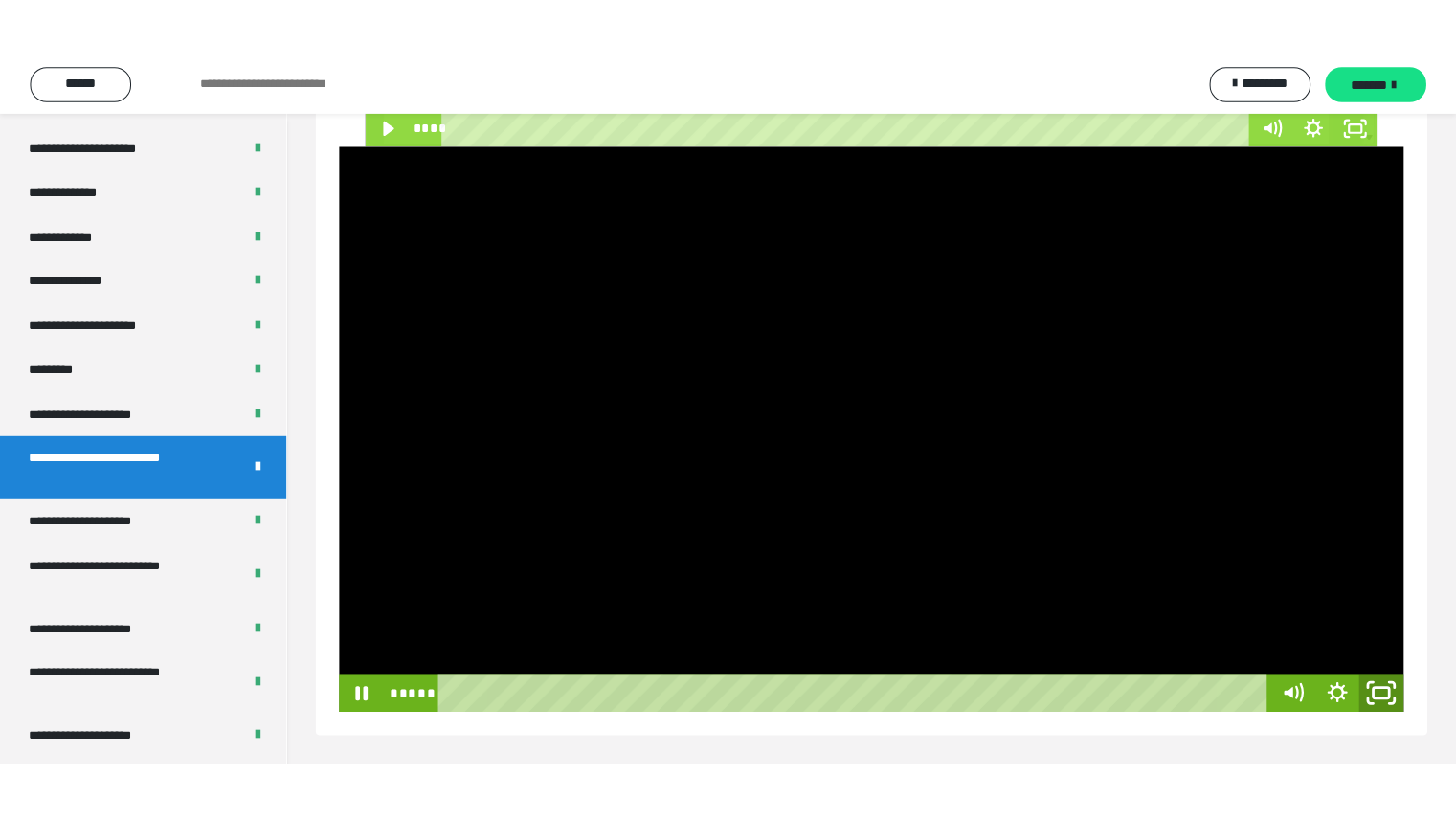 scroll, scrollTop: 669, scrollLeft: 0, axis: vertical 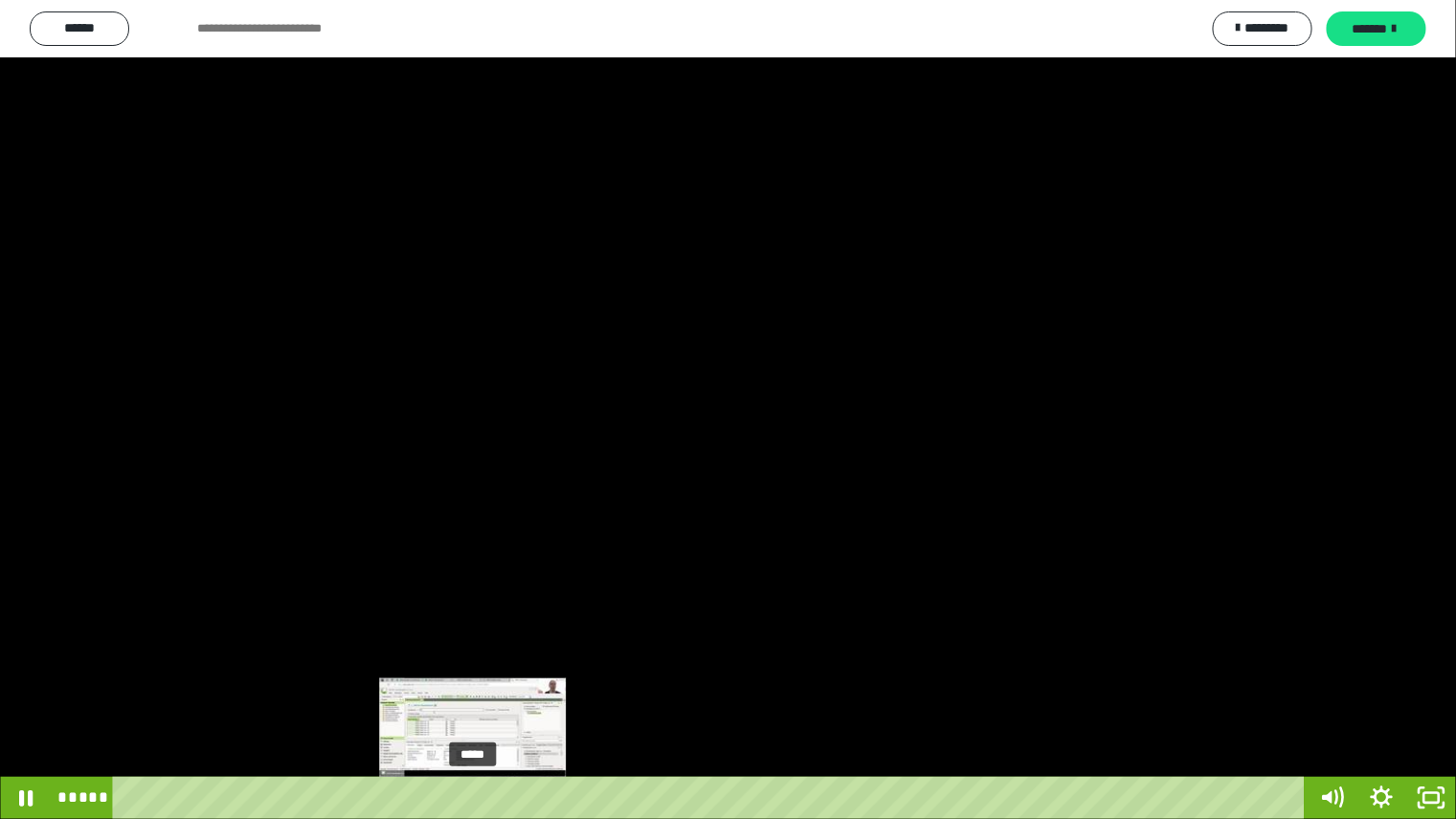 click on "*****" at bounding box center [711, 798] 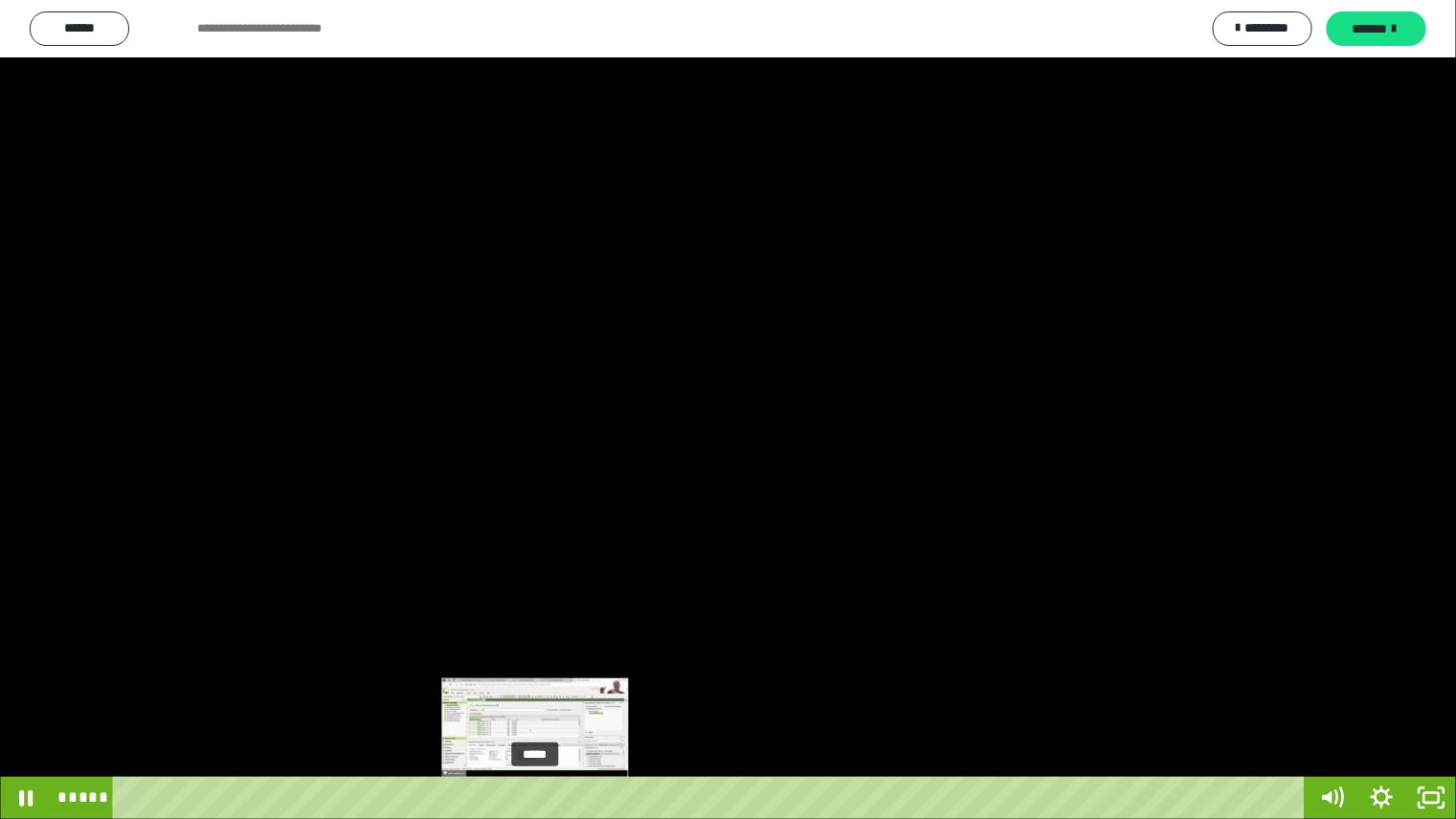 click on "*****" at bounding box center [711, 798] 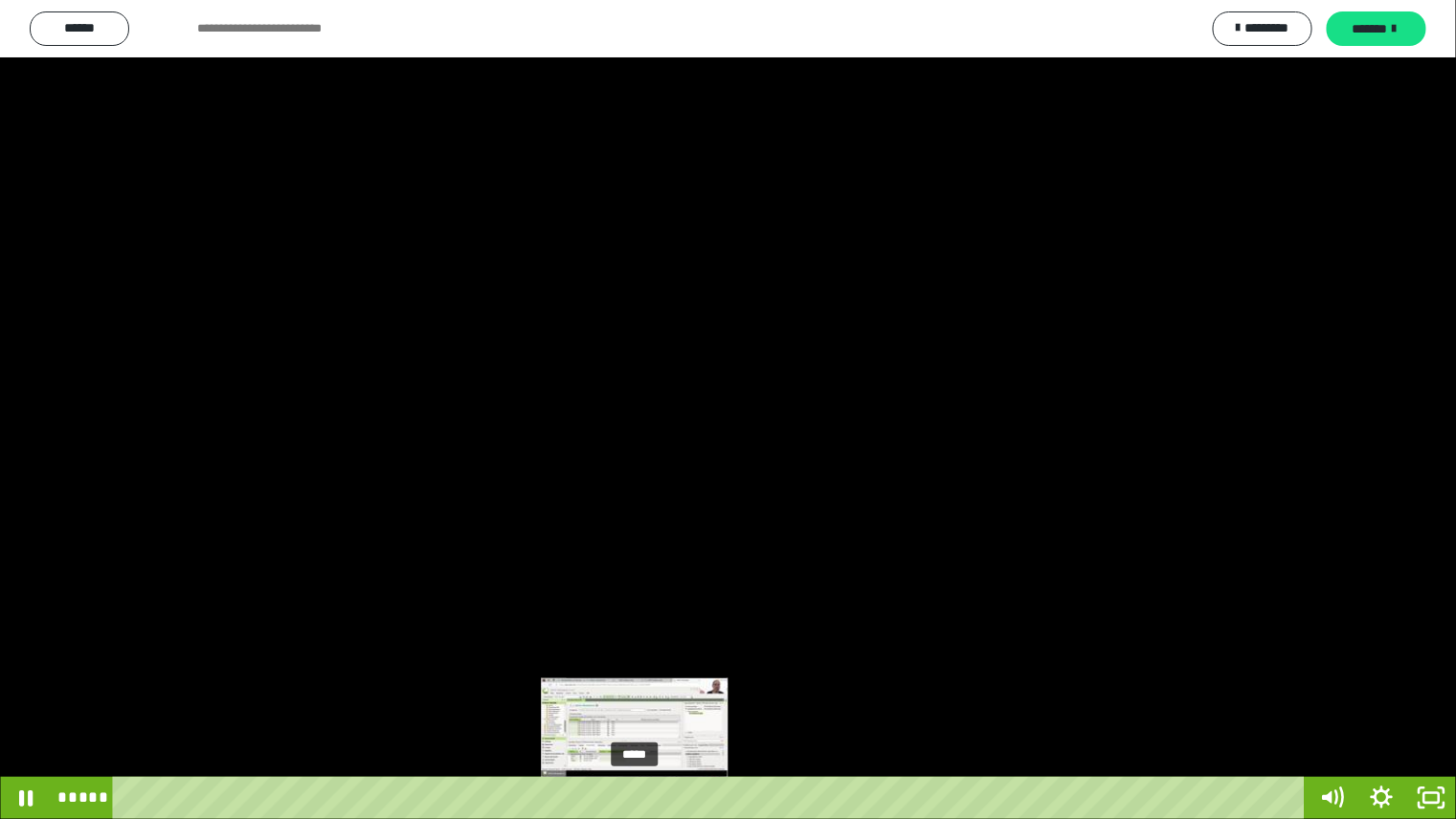 click on "*****" at bounding box center (711, 798) 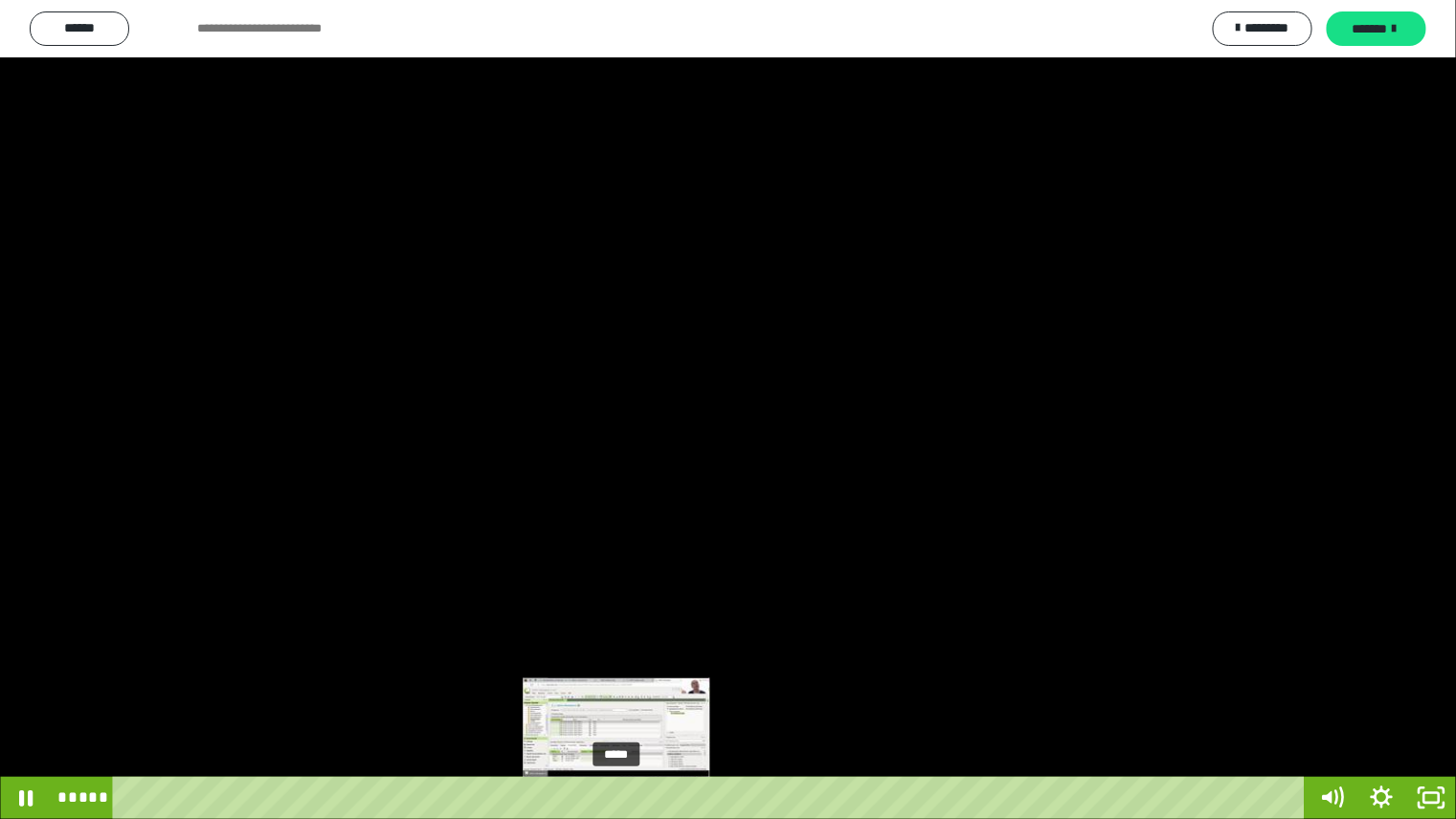 click on "*****" at bounding box center (711, 798) 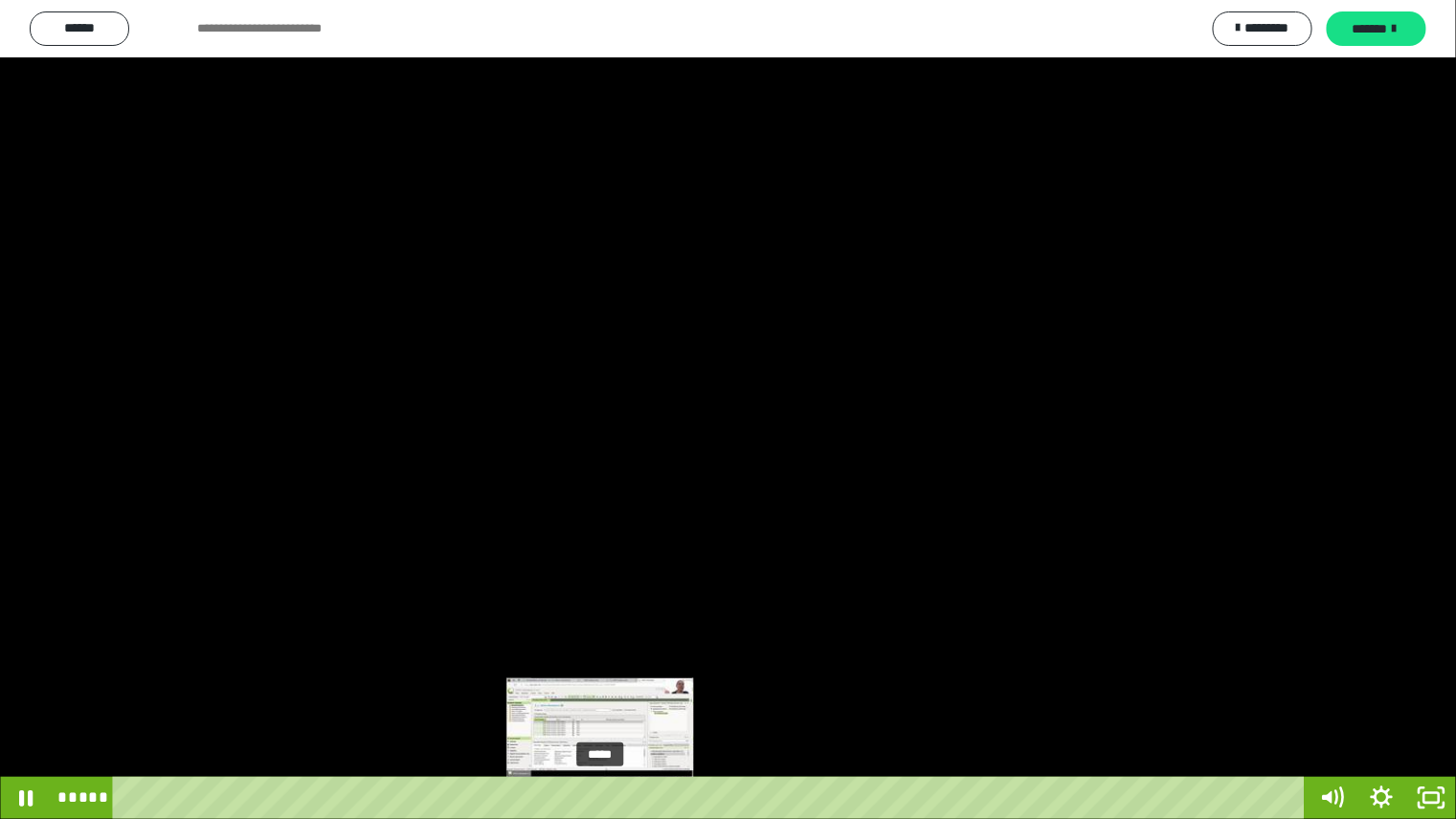 click on "*****" at bounding box center [711, 798] 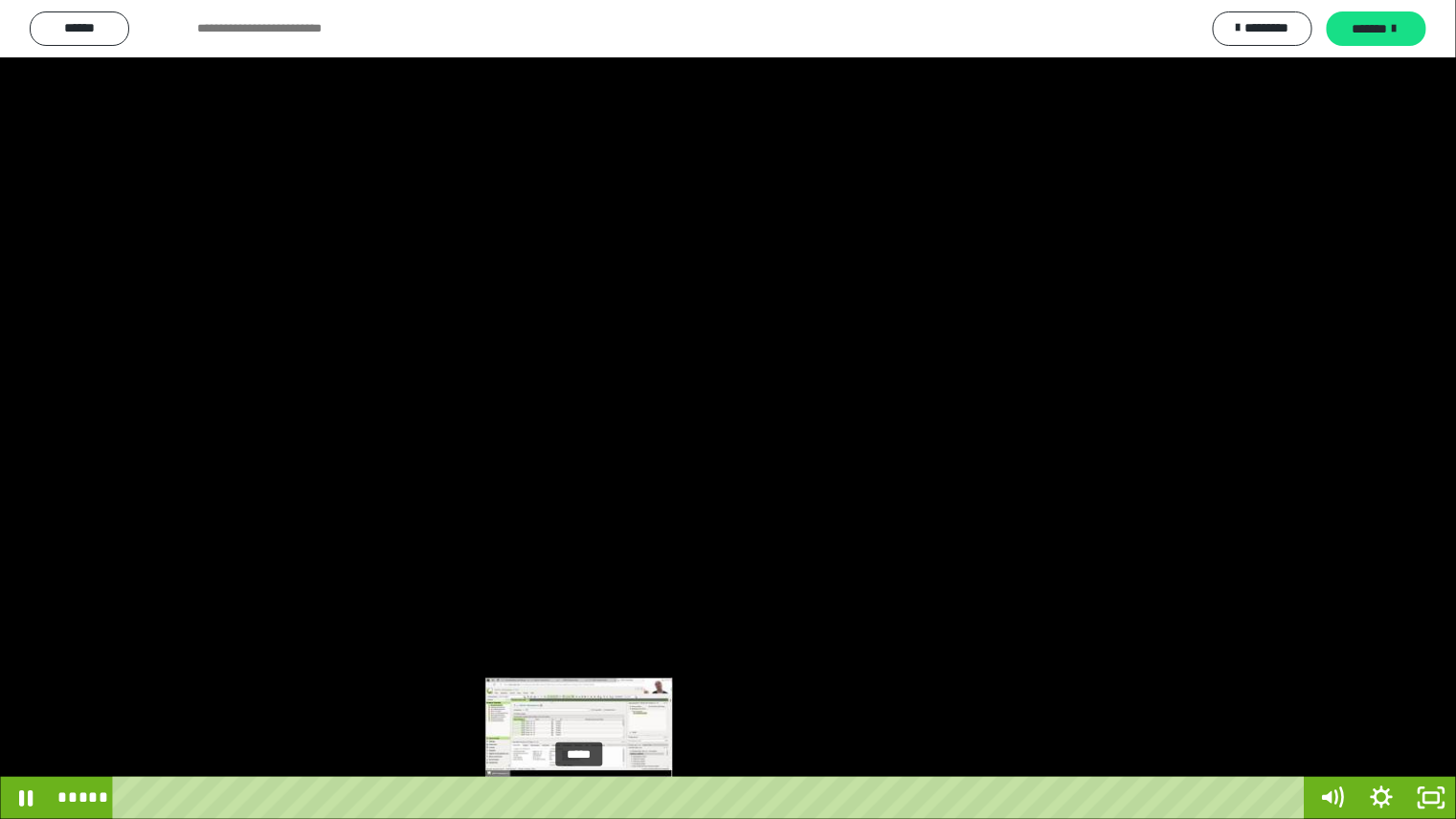 click on "*****" at bounding box center [711, 798] 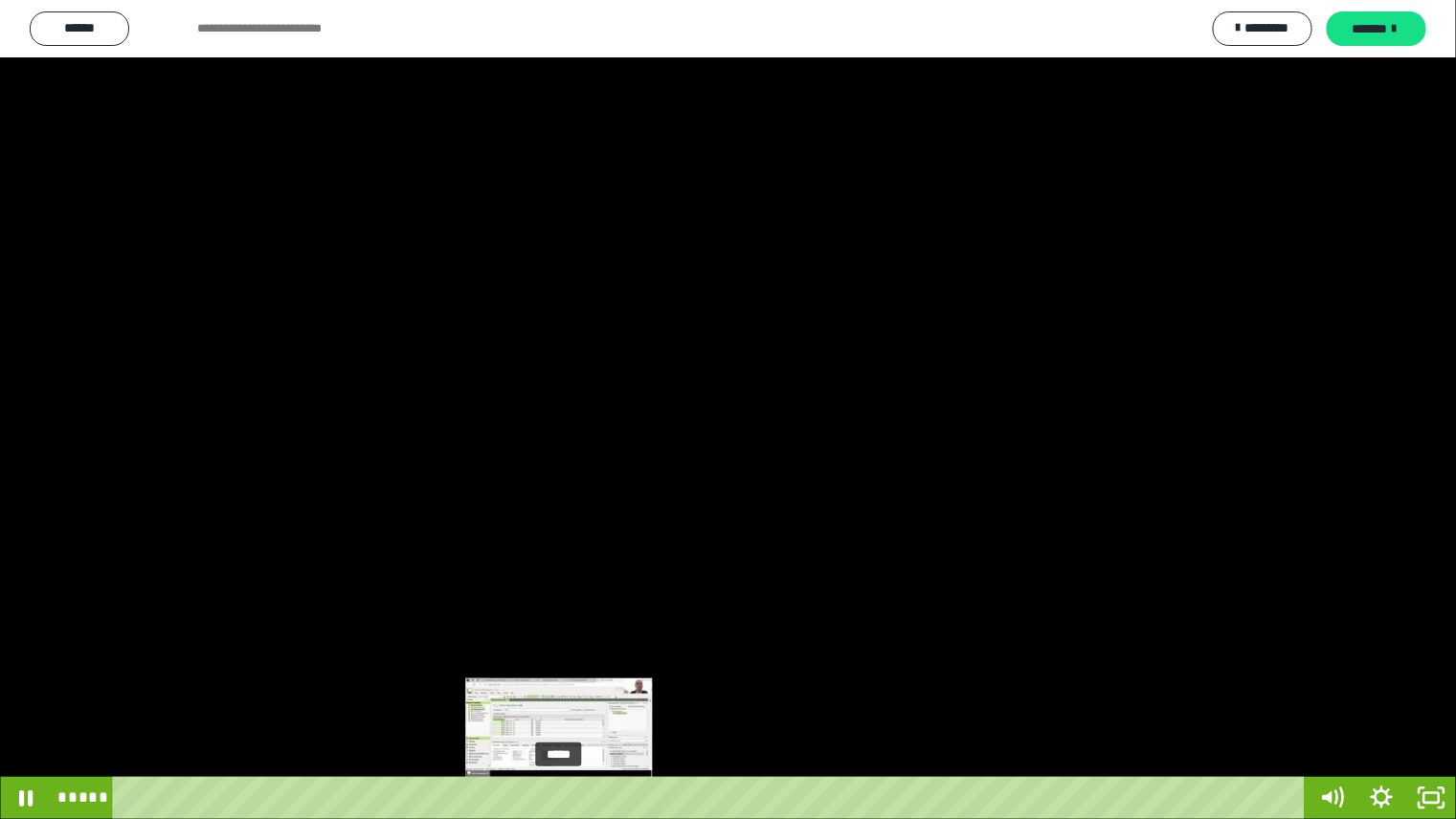 click on "*****" at bounding box center (711, 798) 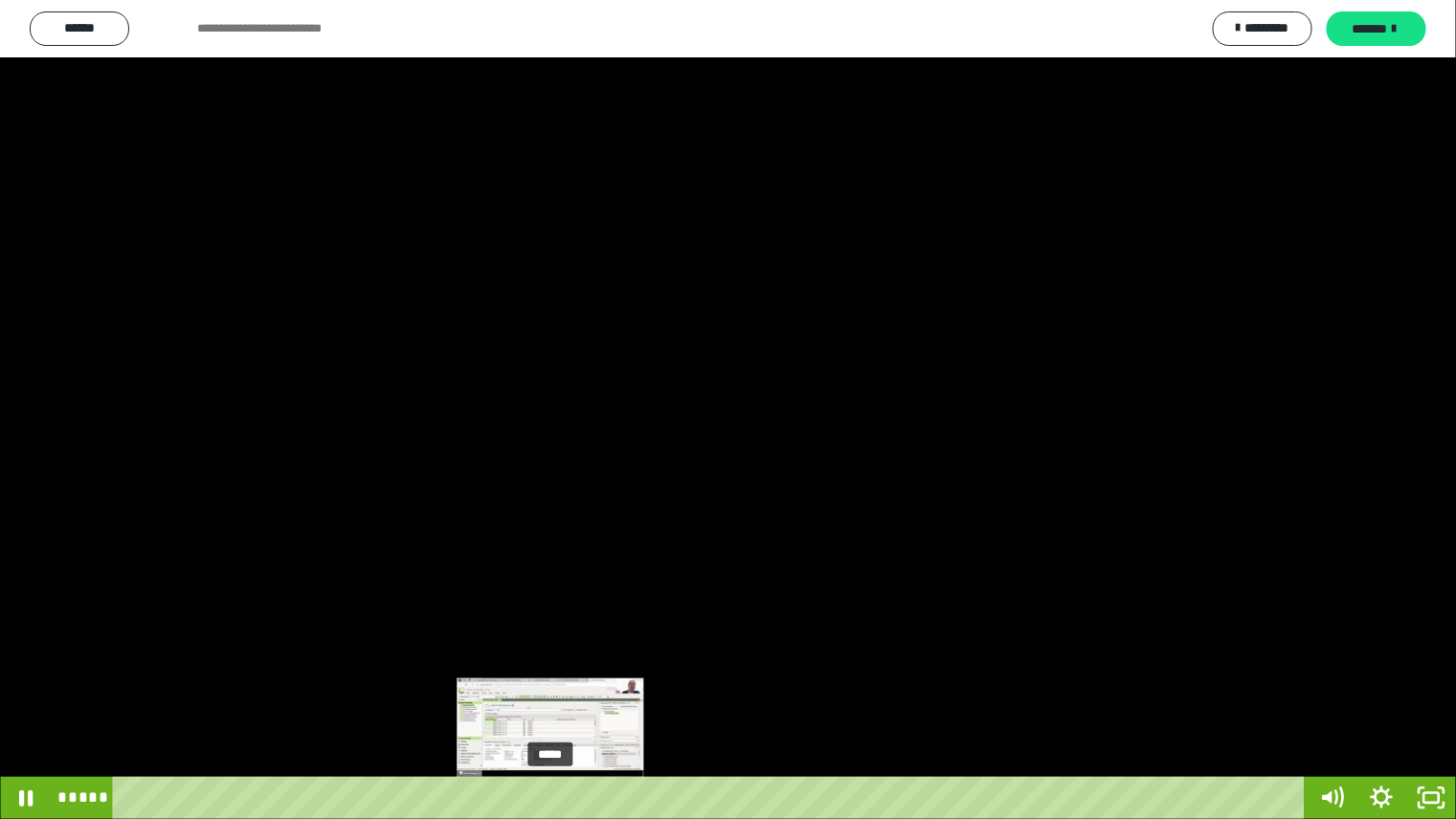click on "*****" at bounding box center (711, 798) 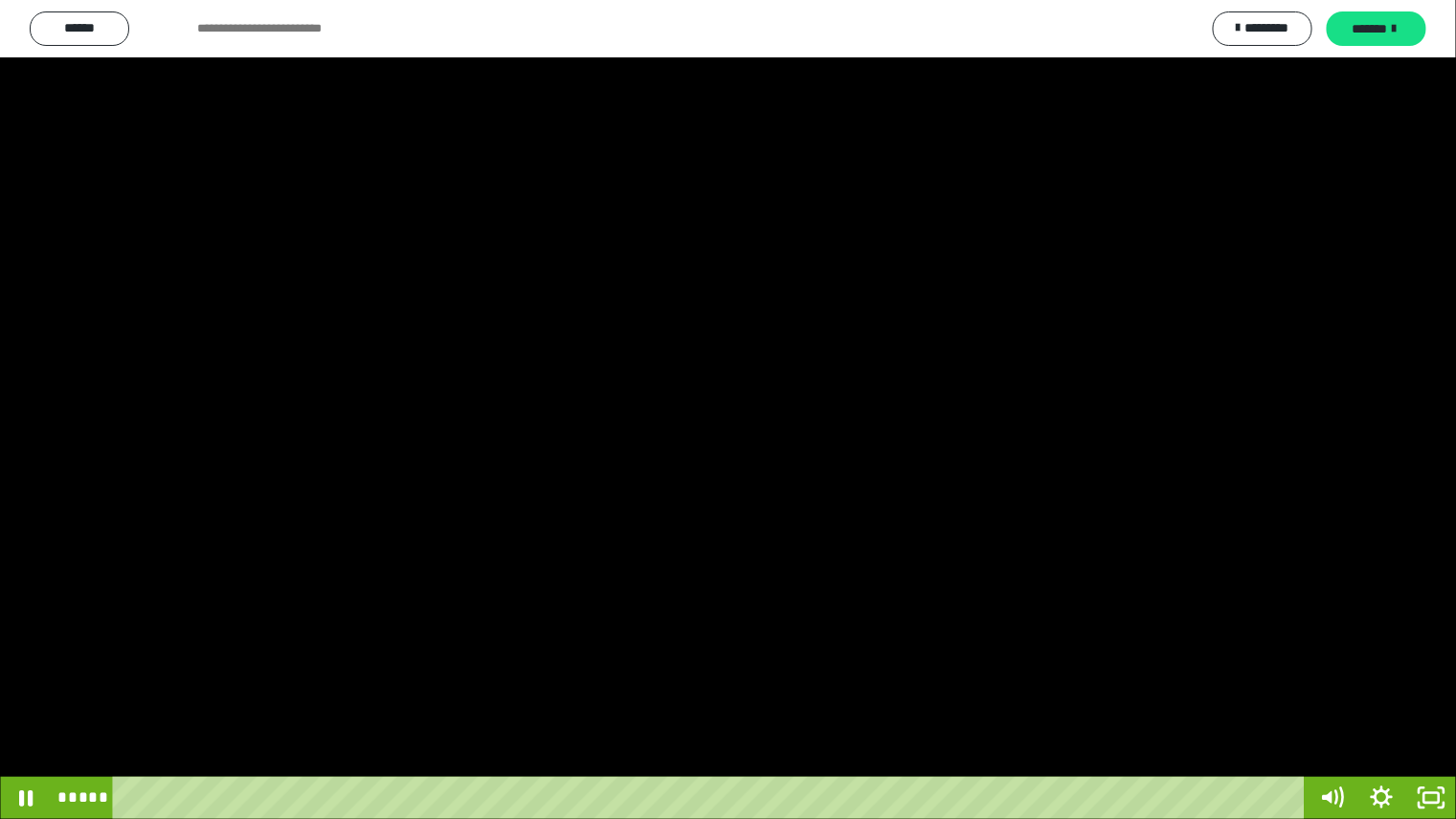 click at bounding box center (728, 410) 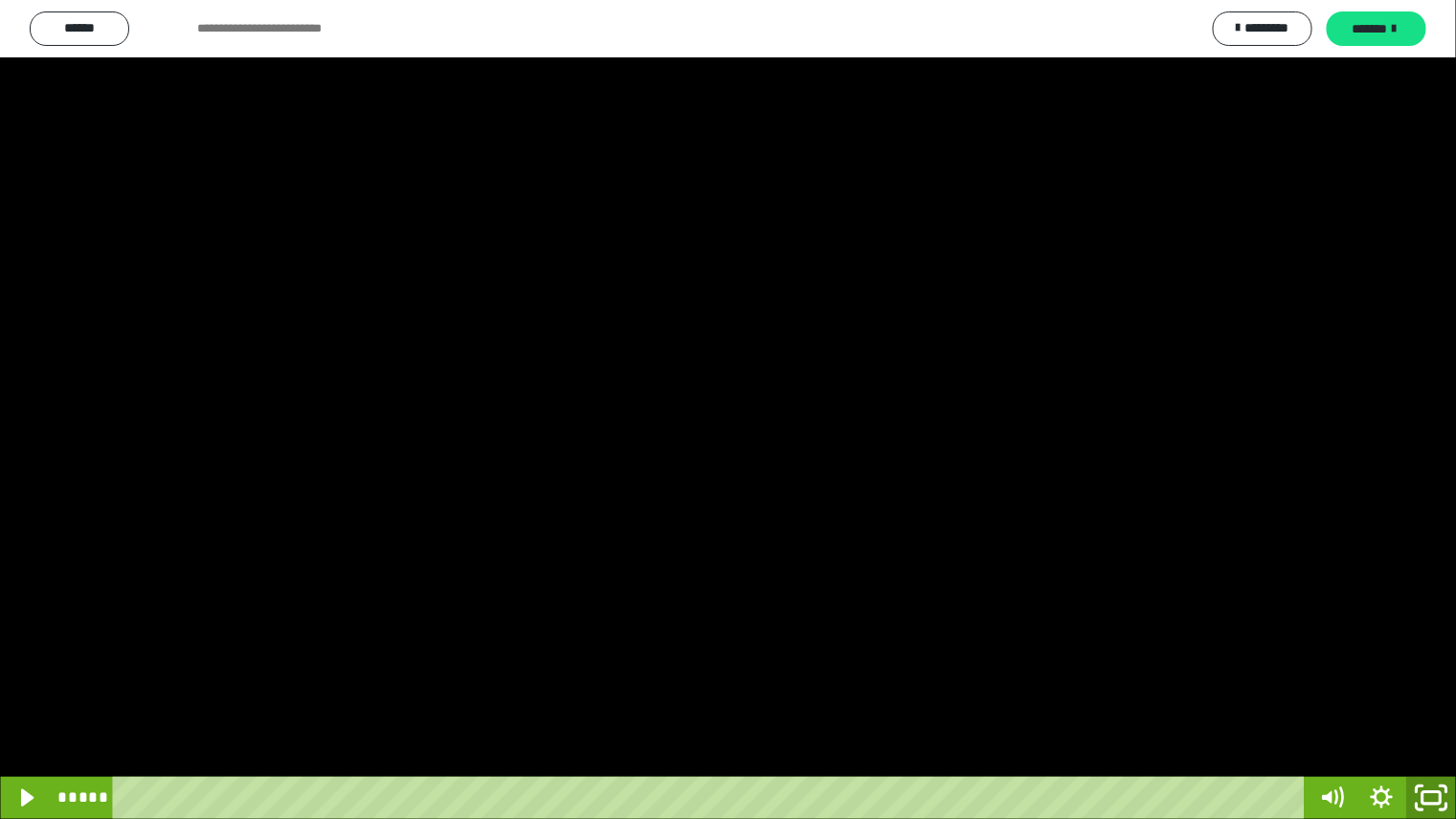 click 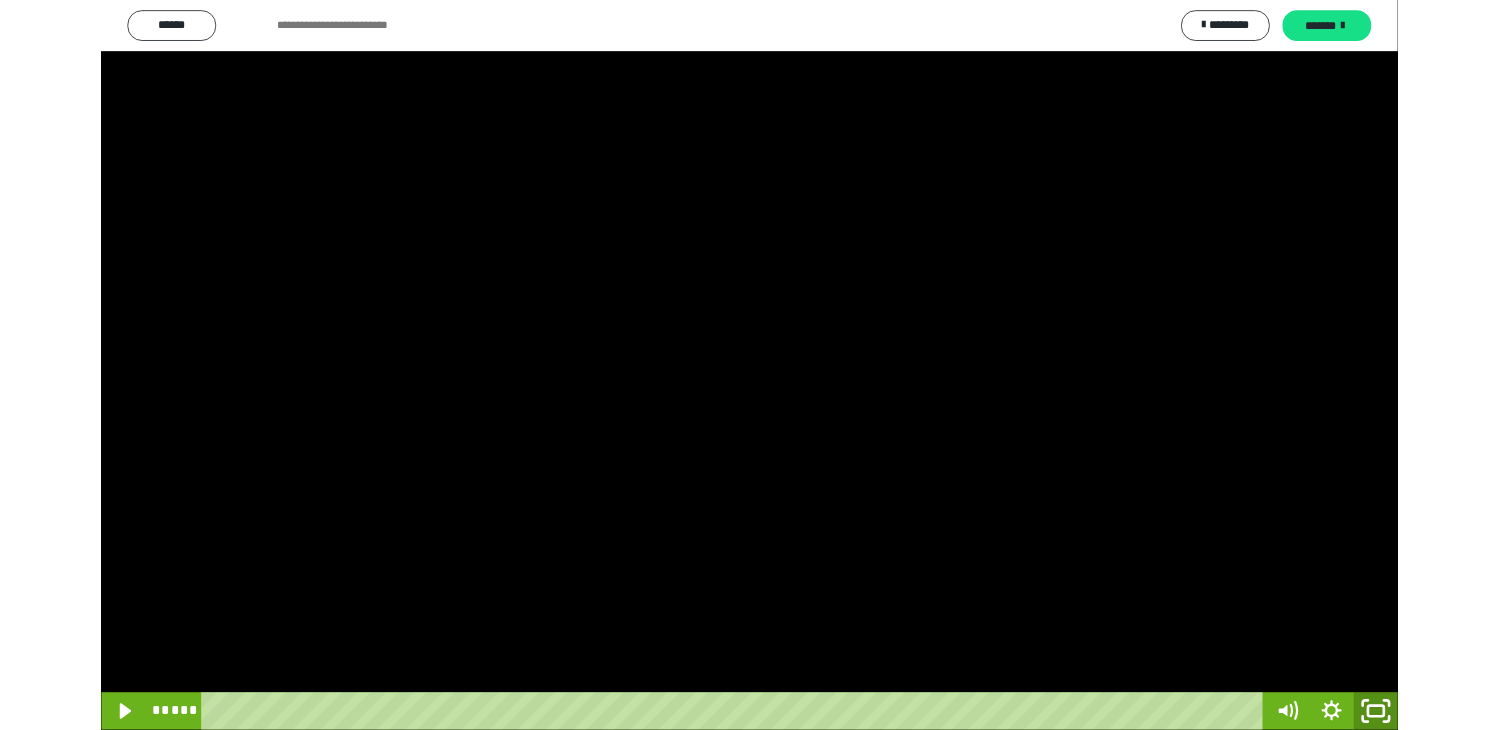 scroll, scrollTop: 677, scrollLeft: 0, axis: vertical 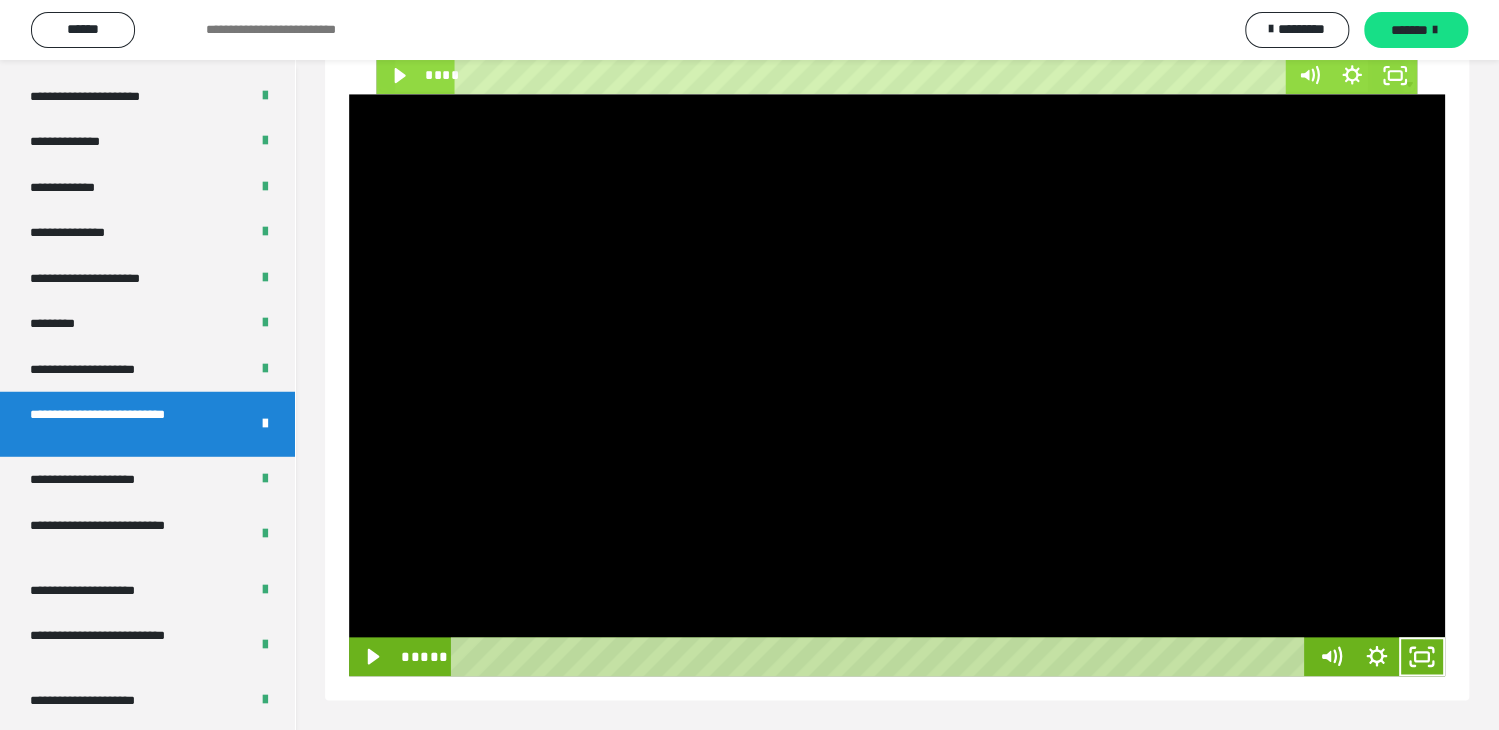 click at bounding box center (897, 385) 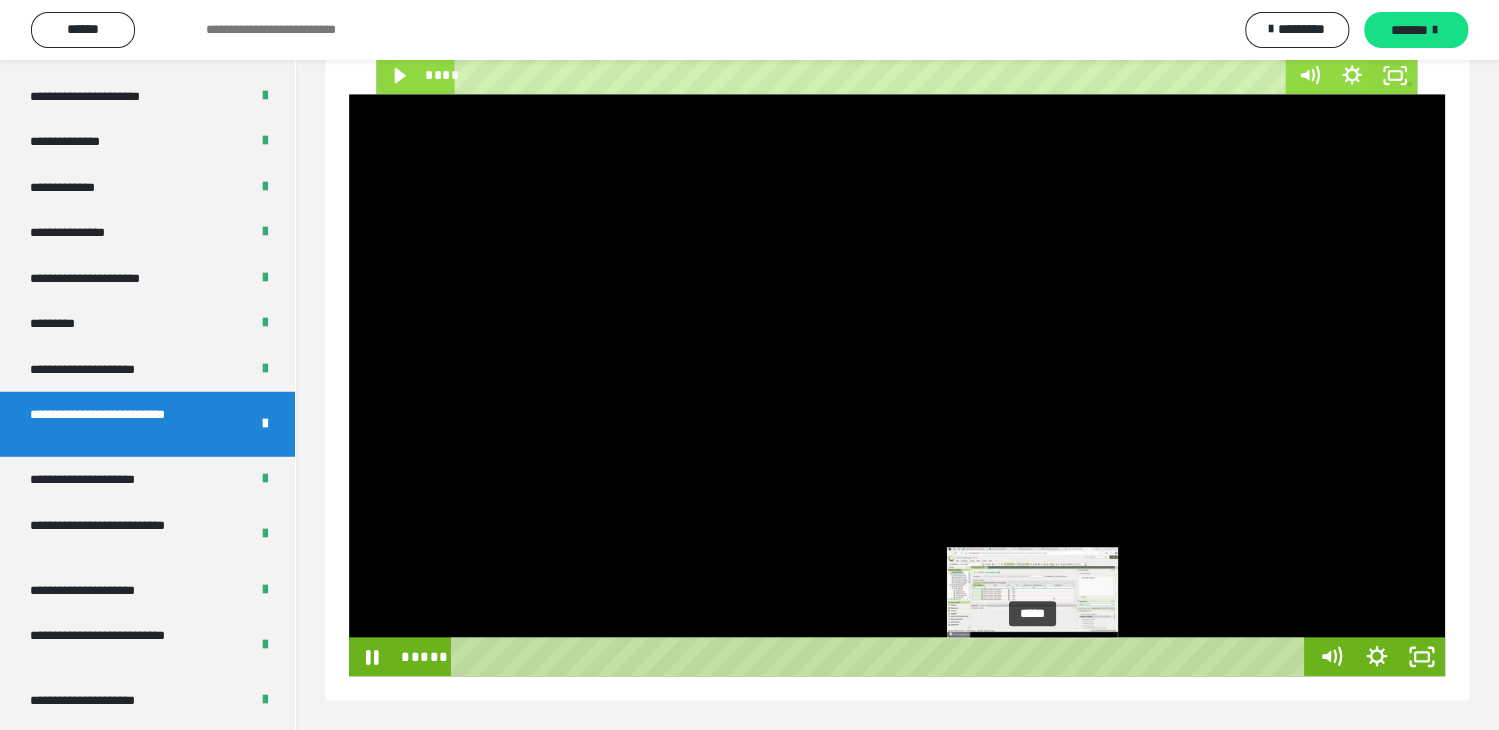 click on "*****" at bounding box center (881, 656) 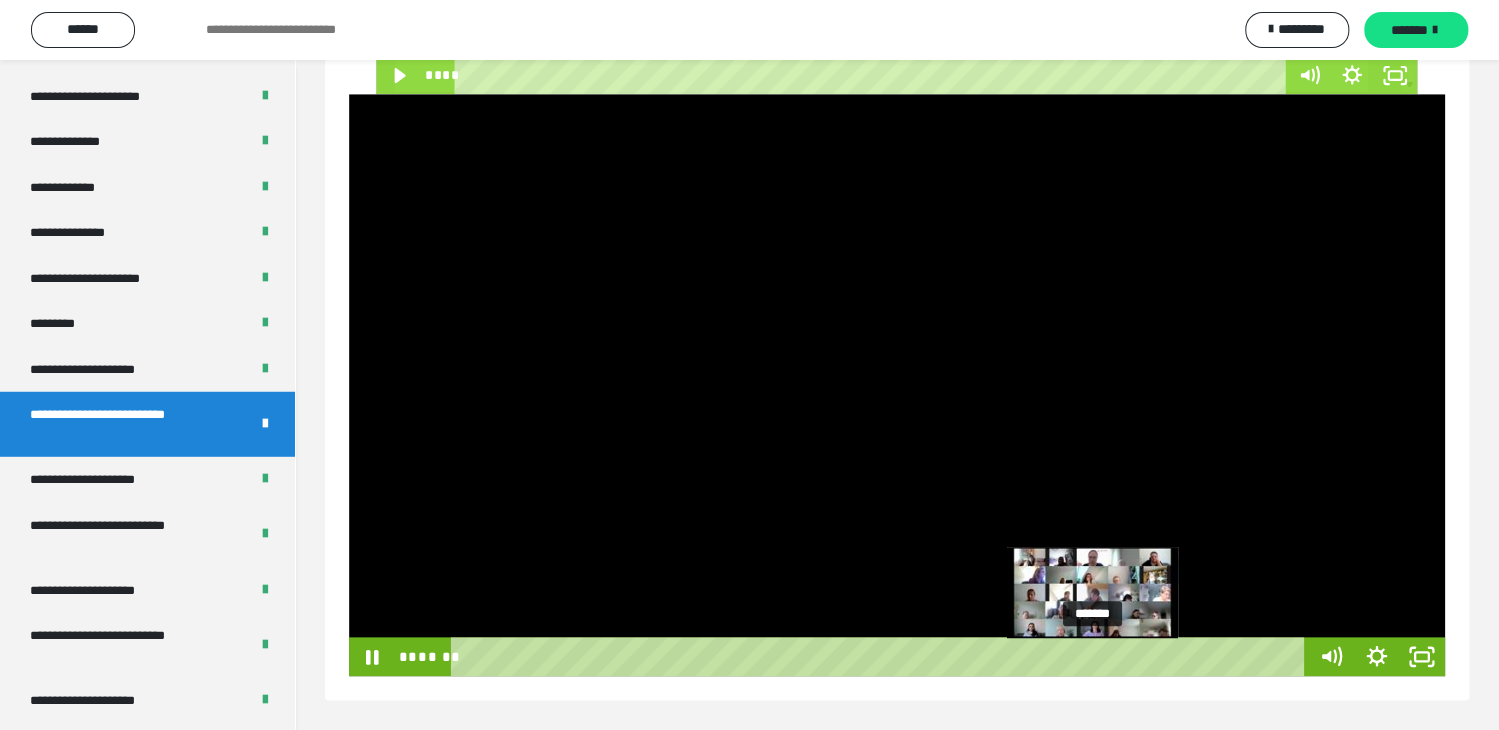click on "*******" at bounding box center [881, 656] 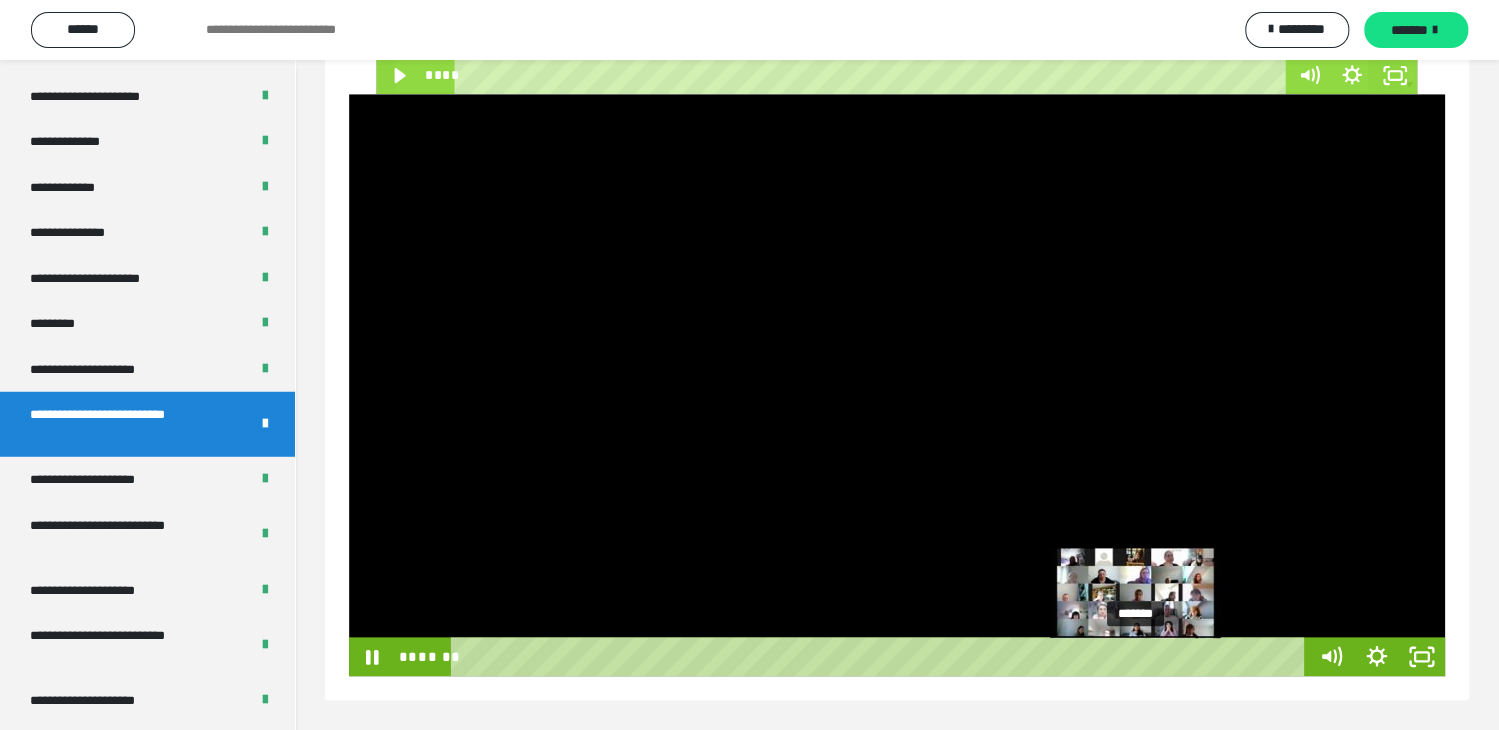click on "*******" at bounding box center (881, 656) 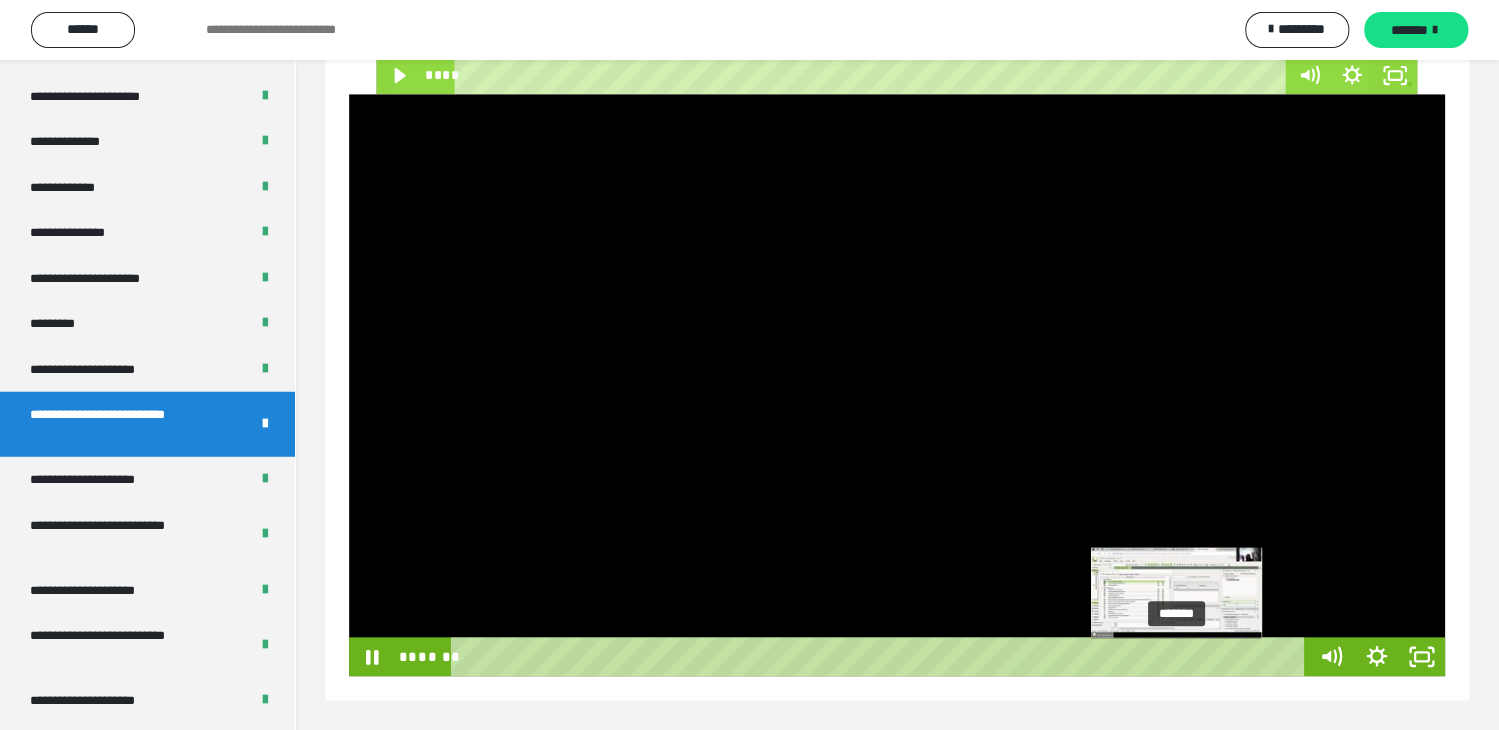 click on "*******" at bounding box center (881, 656) 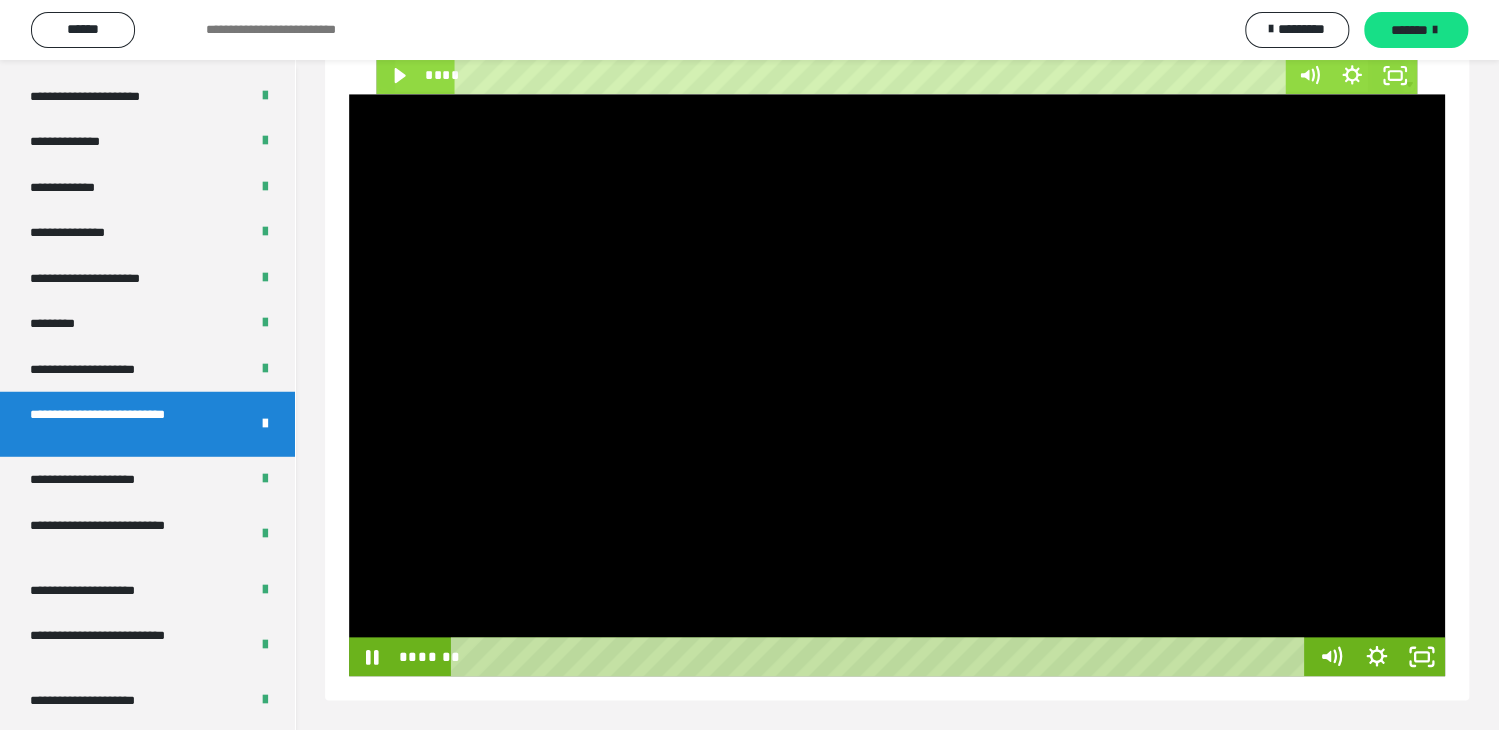 drag, startPoint x: 849, startPoint y: 413, endPoint x: 811, endPoint y: 421, distance: 38.832977 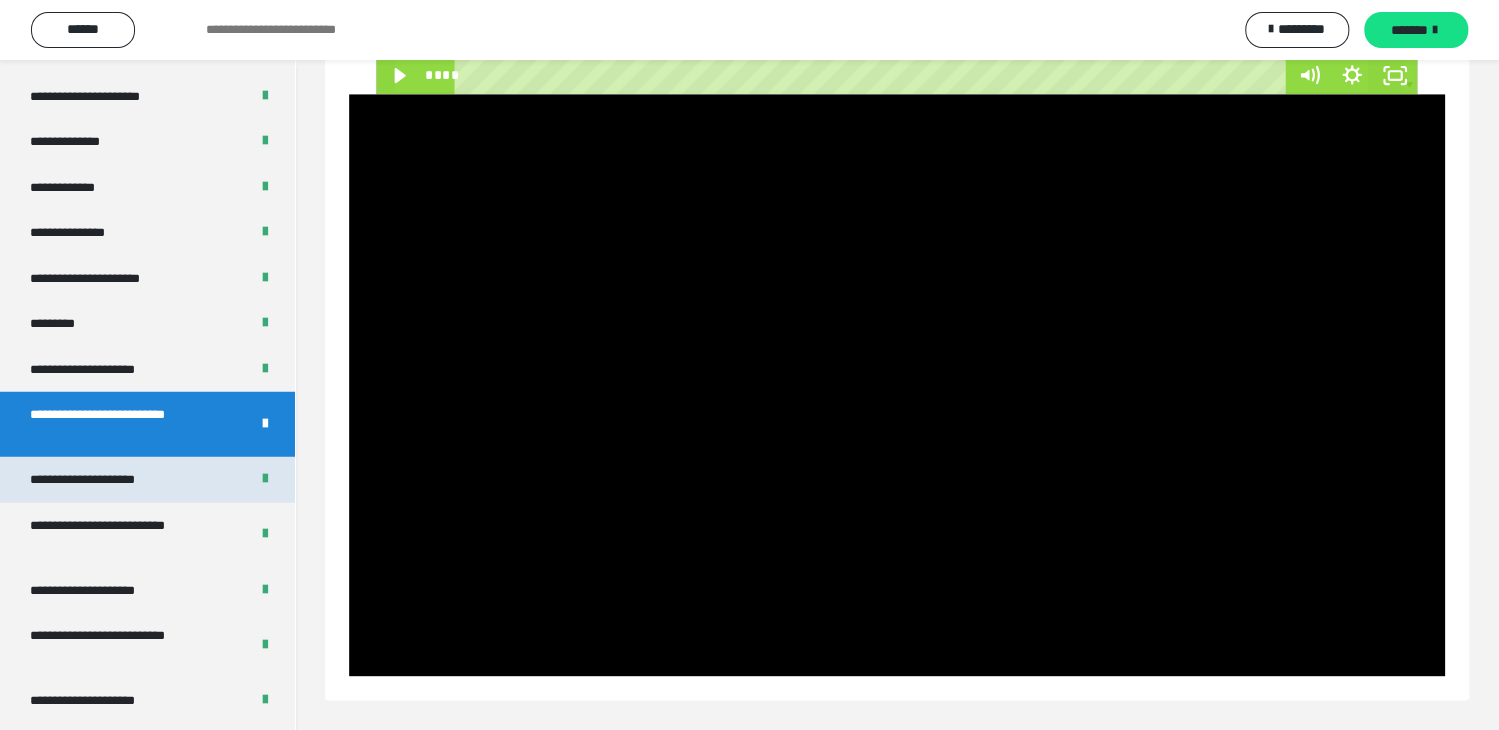 click on "**********" at bounding box center (106, 479) 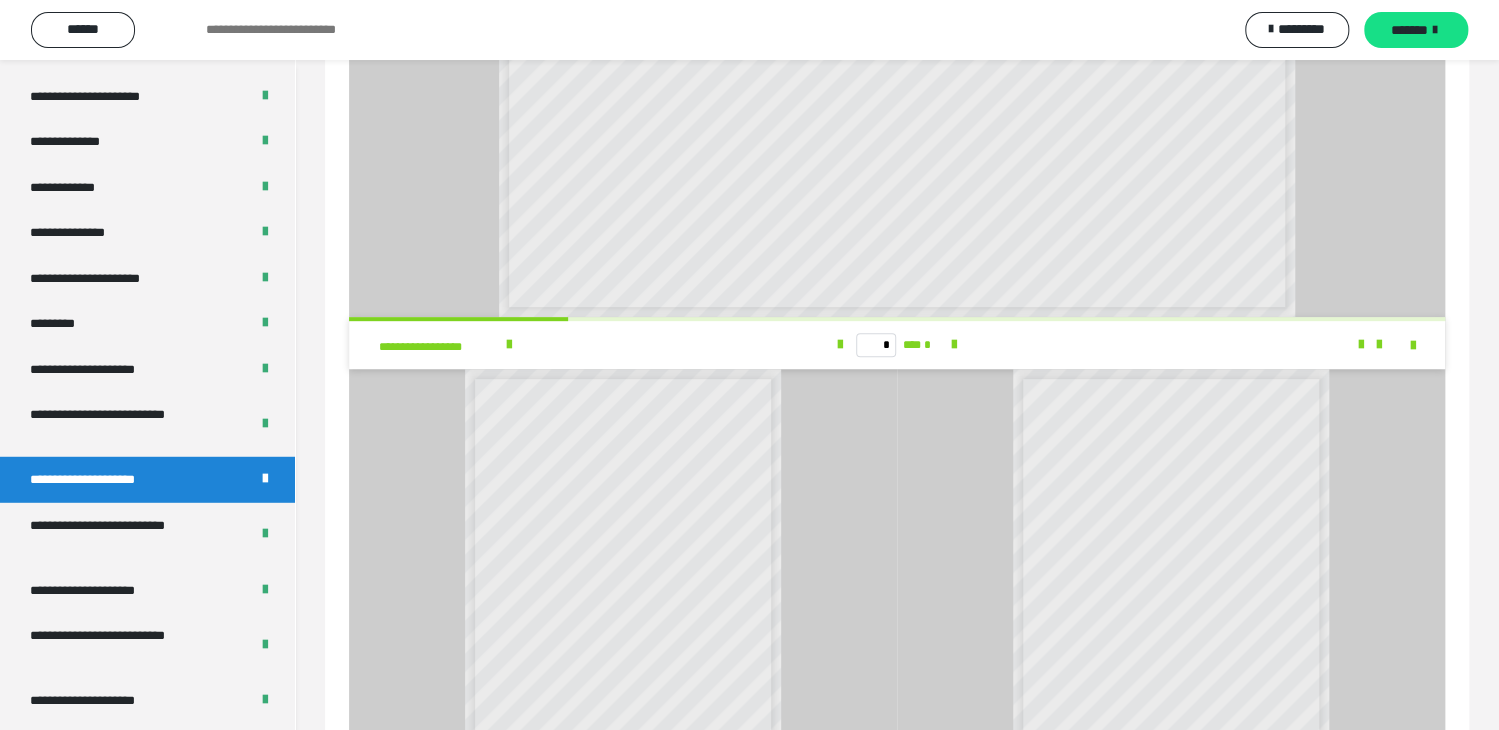 scroll, scrollTop: 464, scrollLeft: 0, axis: vertical 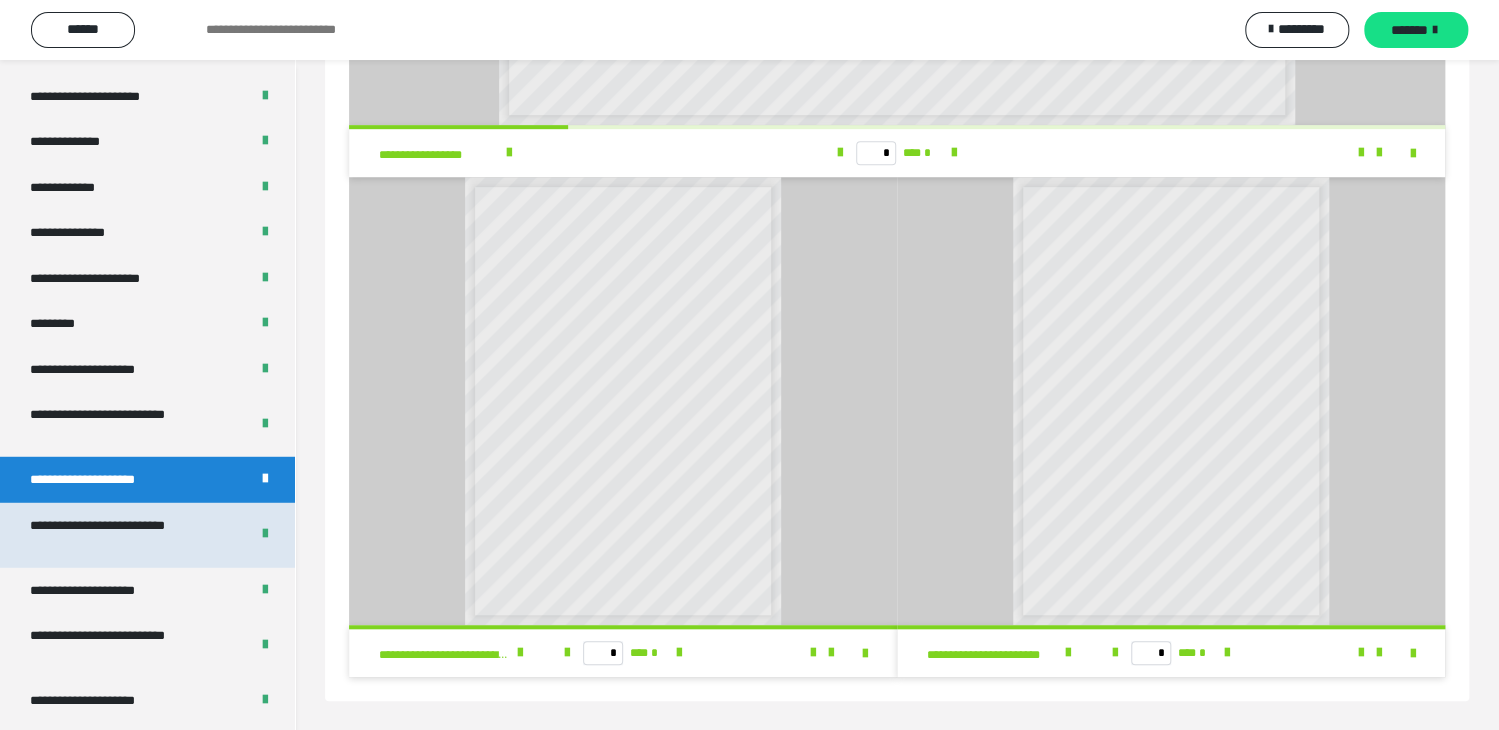click on "**********" at bounding box center (124, 535) 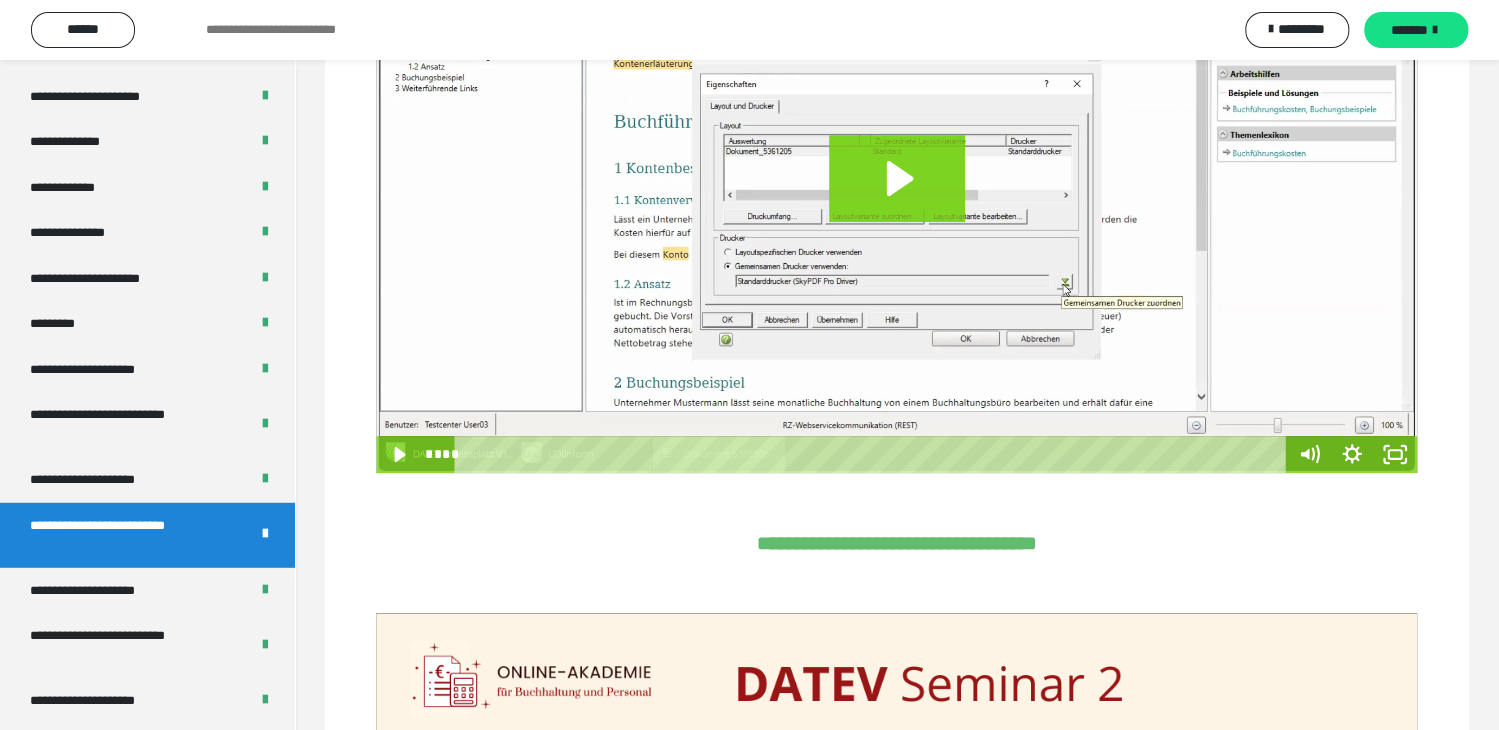 scroll, scrollTop: 260, scrollLeft: 0, axis: vertical 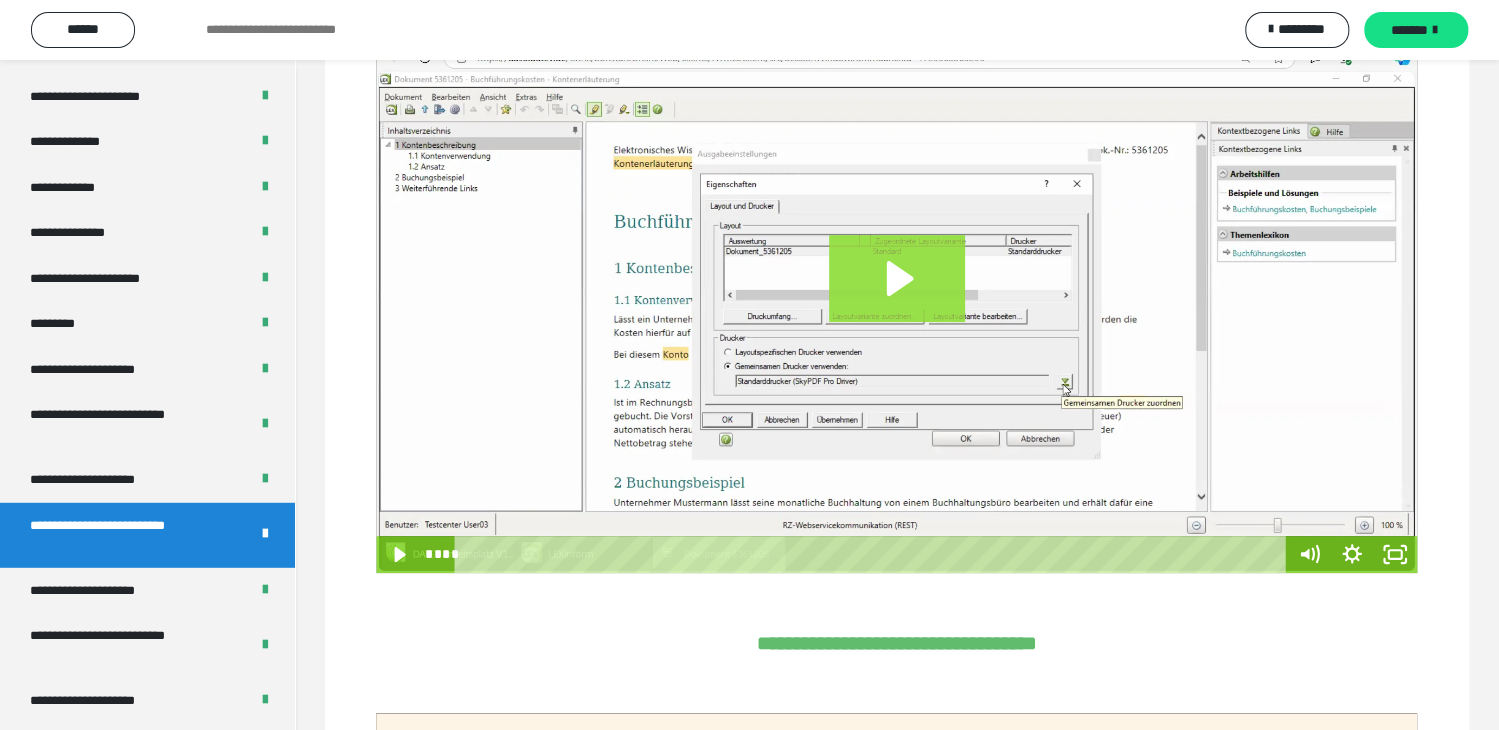 click 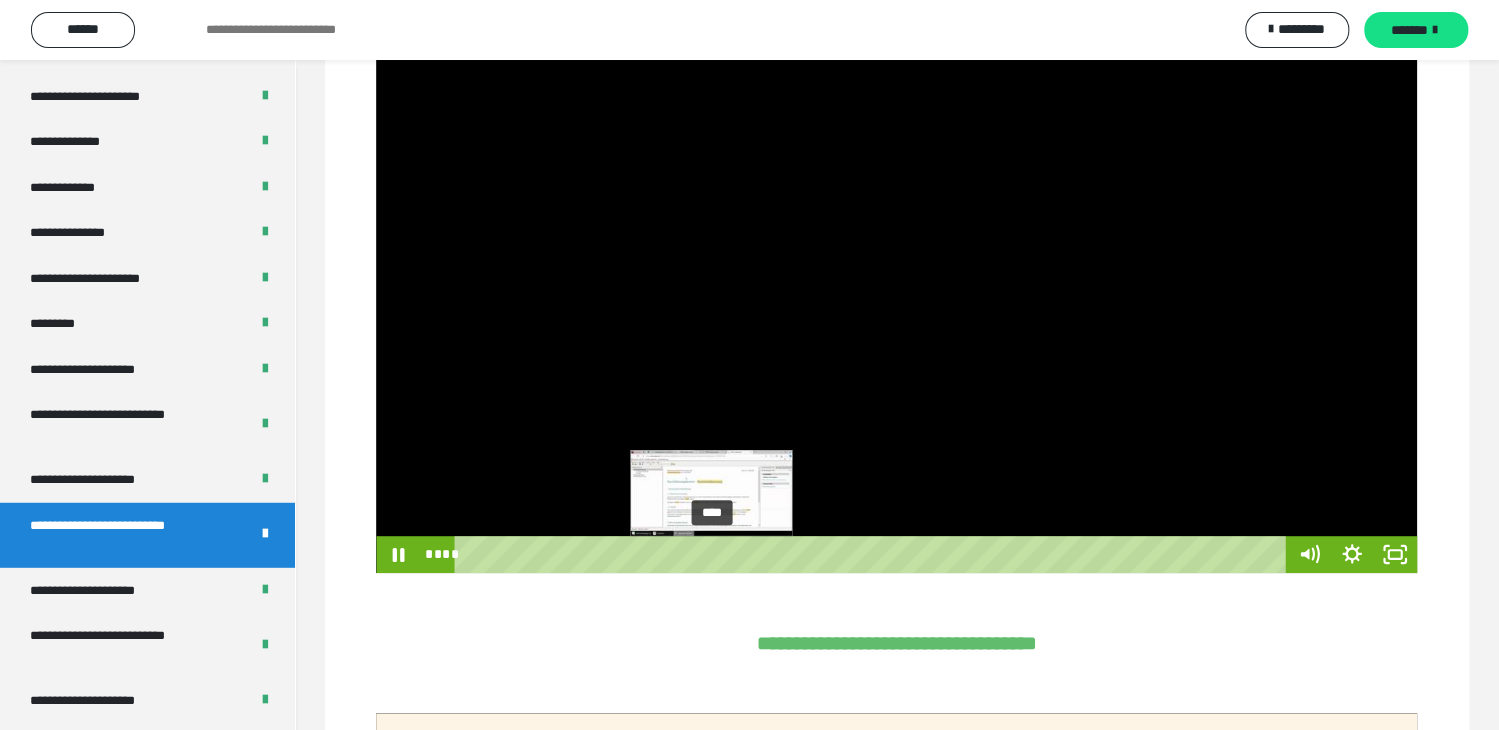 type 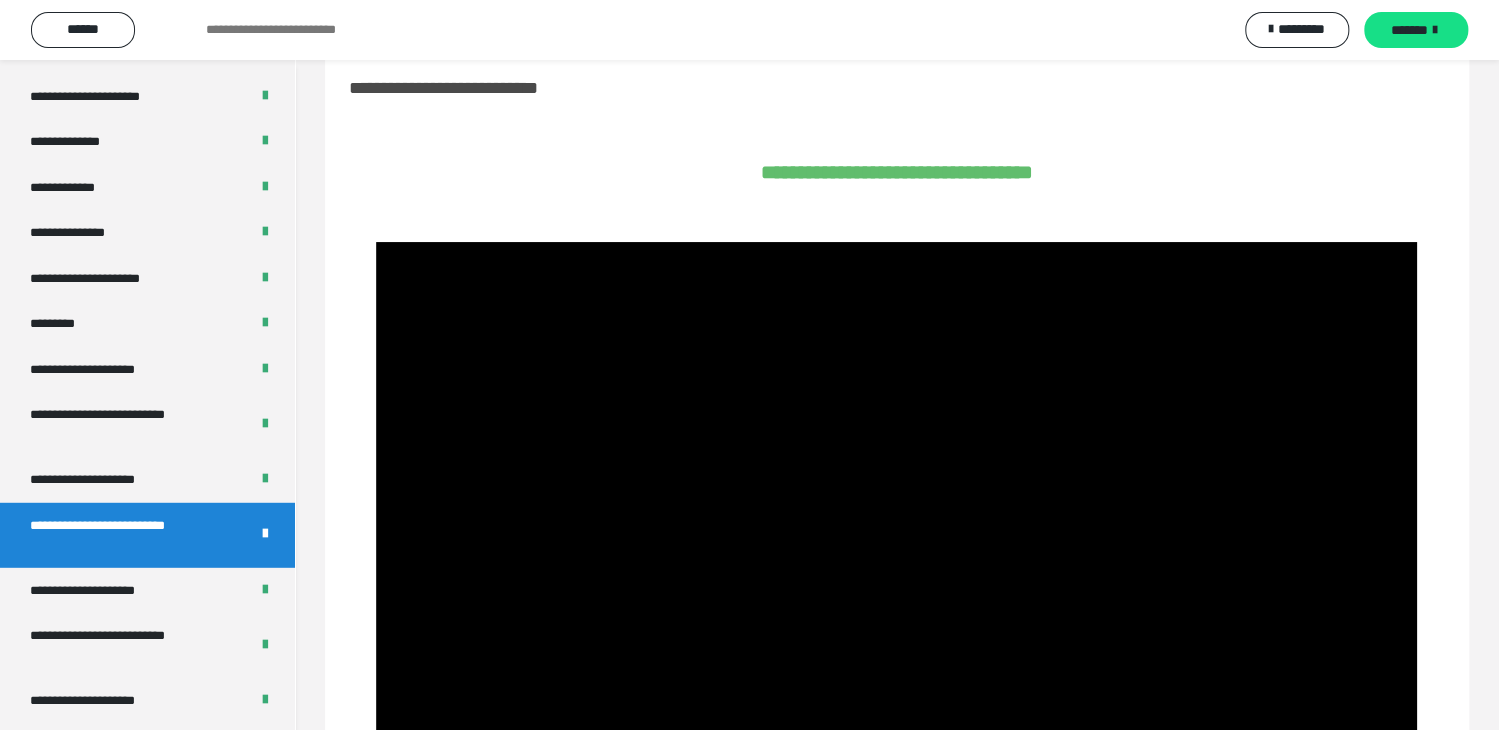 scroll, scrollTop: 0, scrollLeft: 0, axis: both 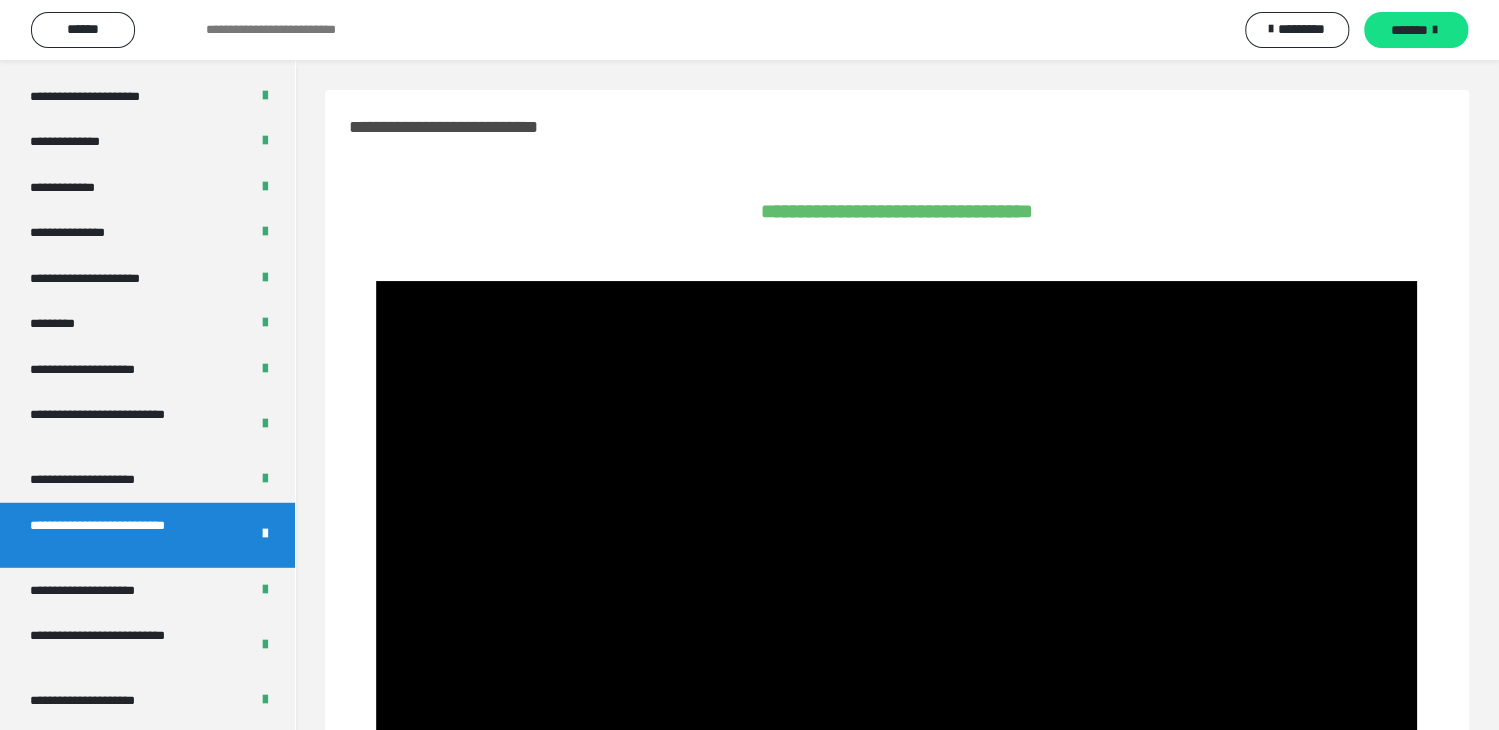 click on "**********" at bounding box center [749, 1097] 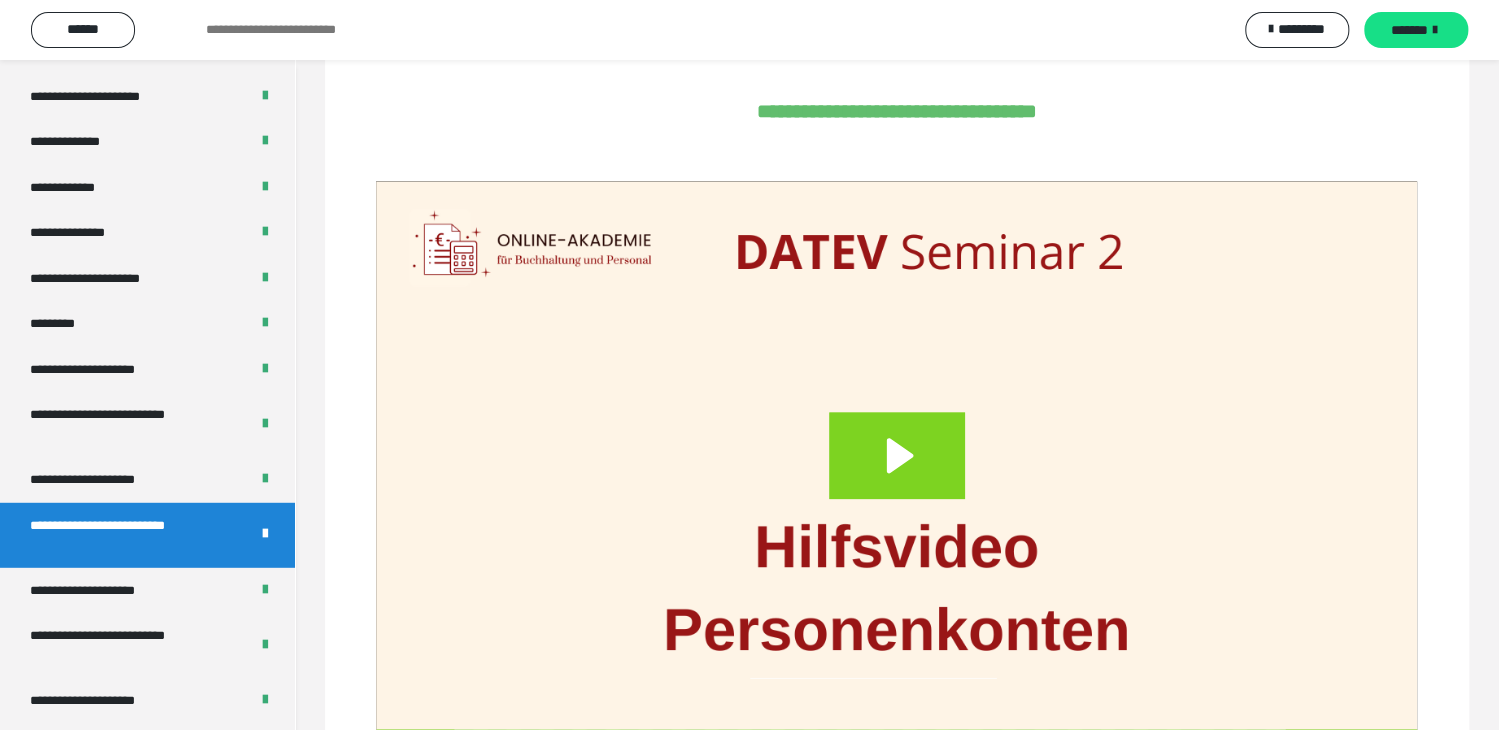 scroll, scrollTop: 764, scrollLeft: 0, axis: vertical 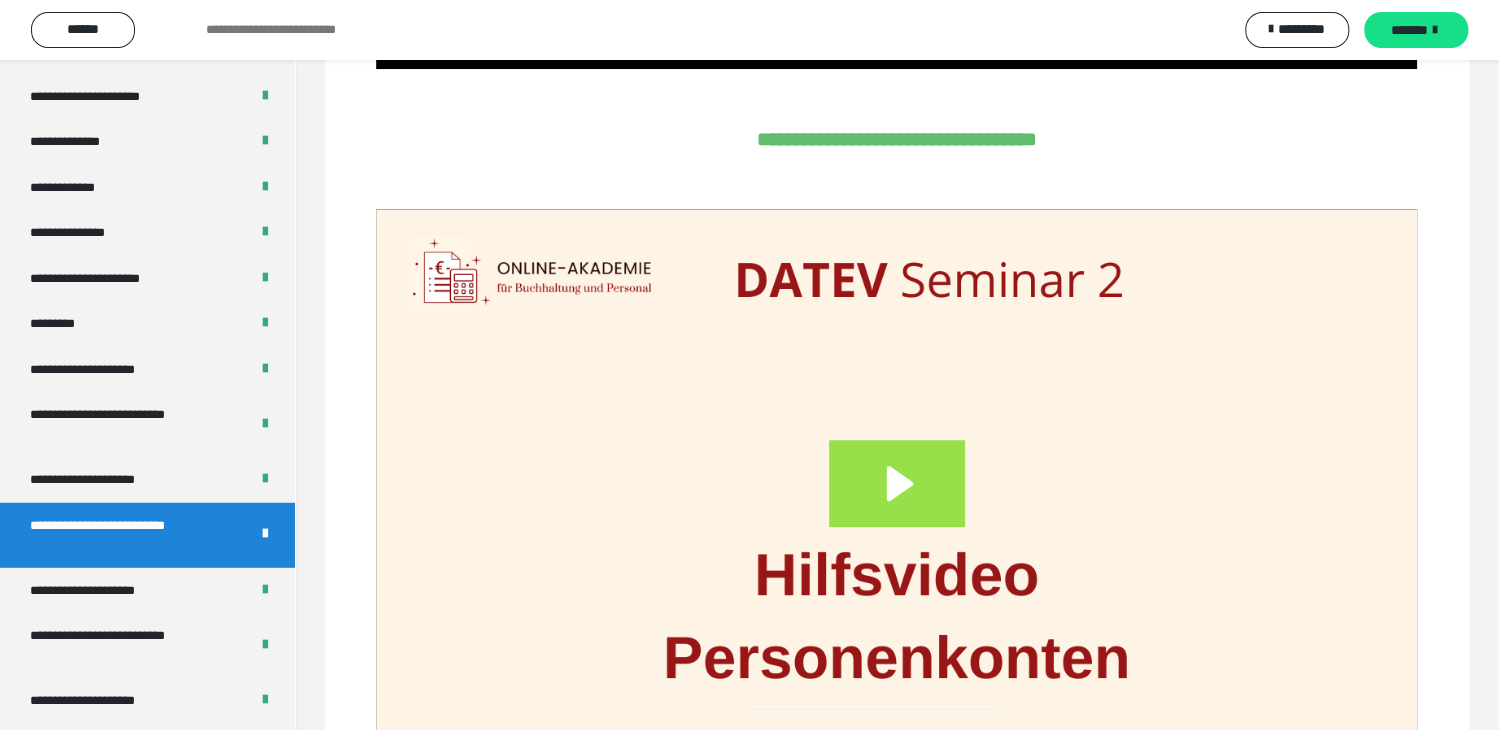 click 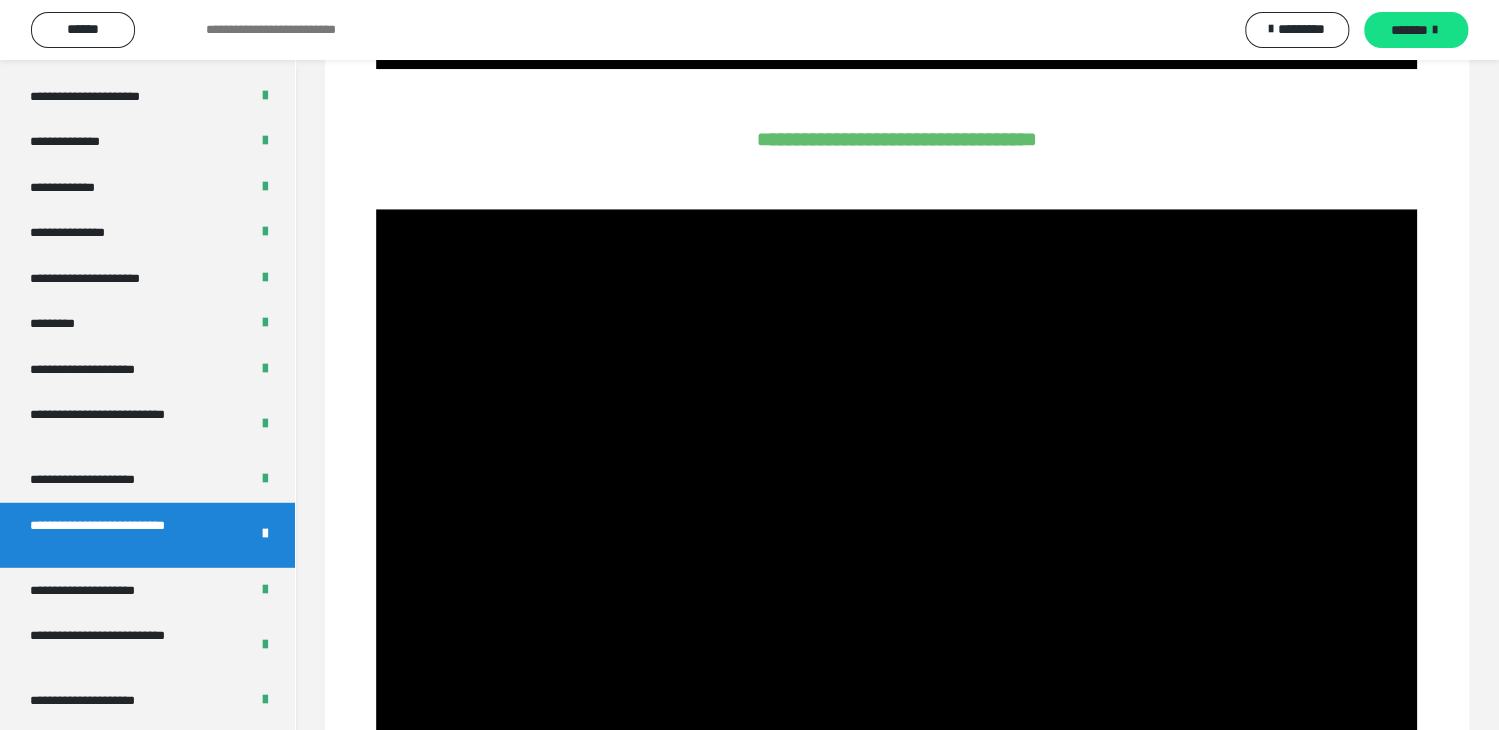 scroll, scrollTop: 864, scrollLeft: 0, axis: vertical 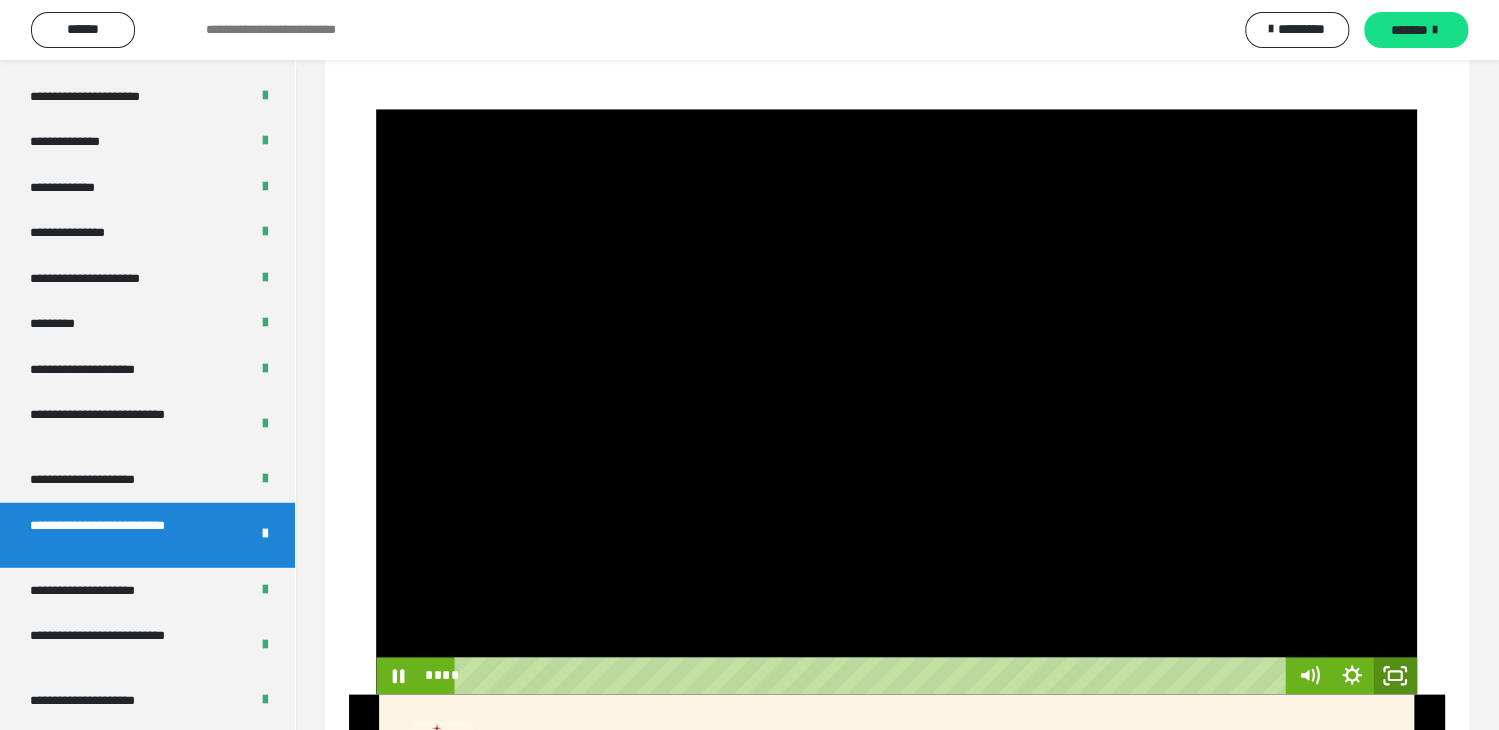 click 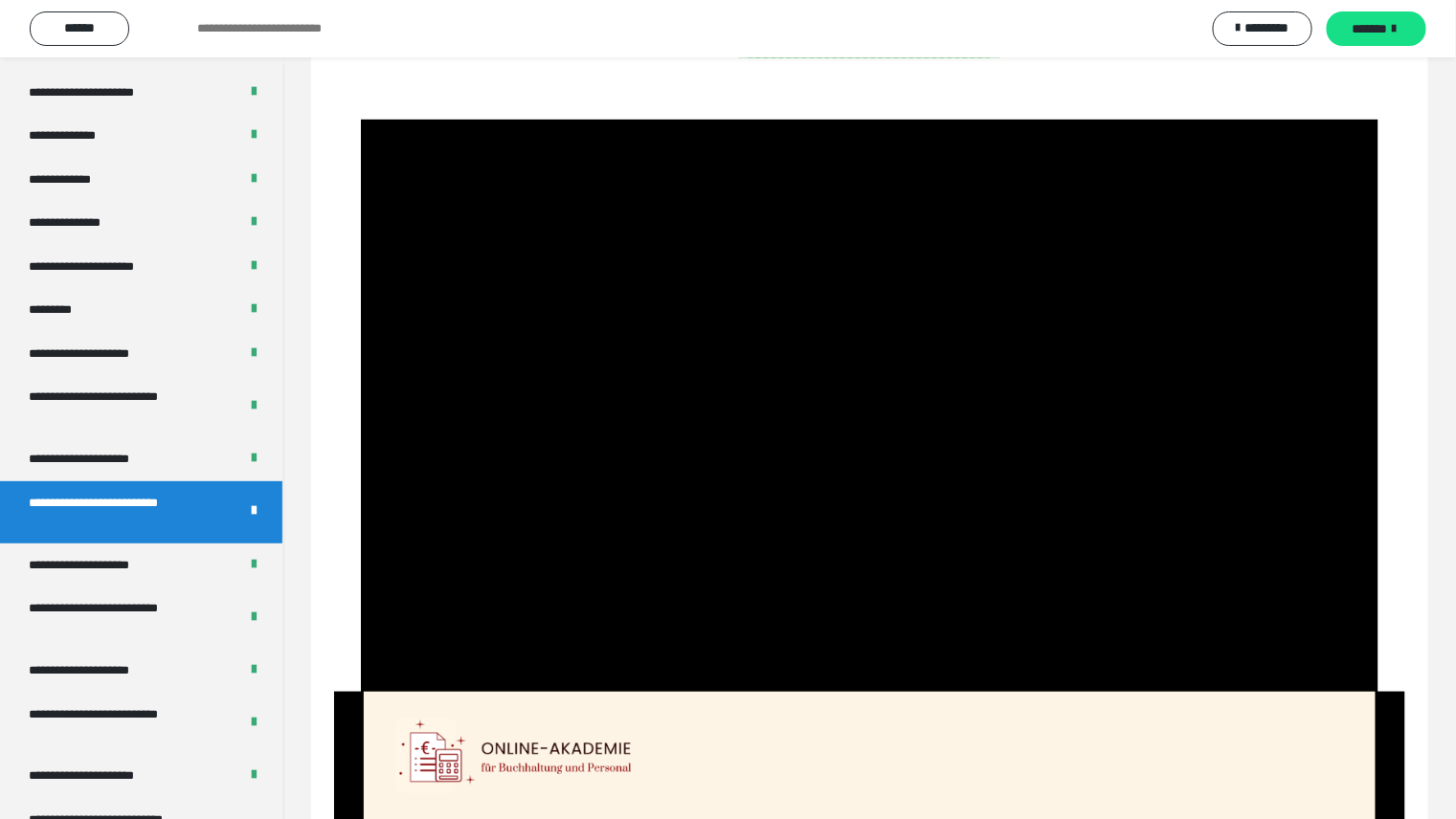 type 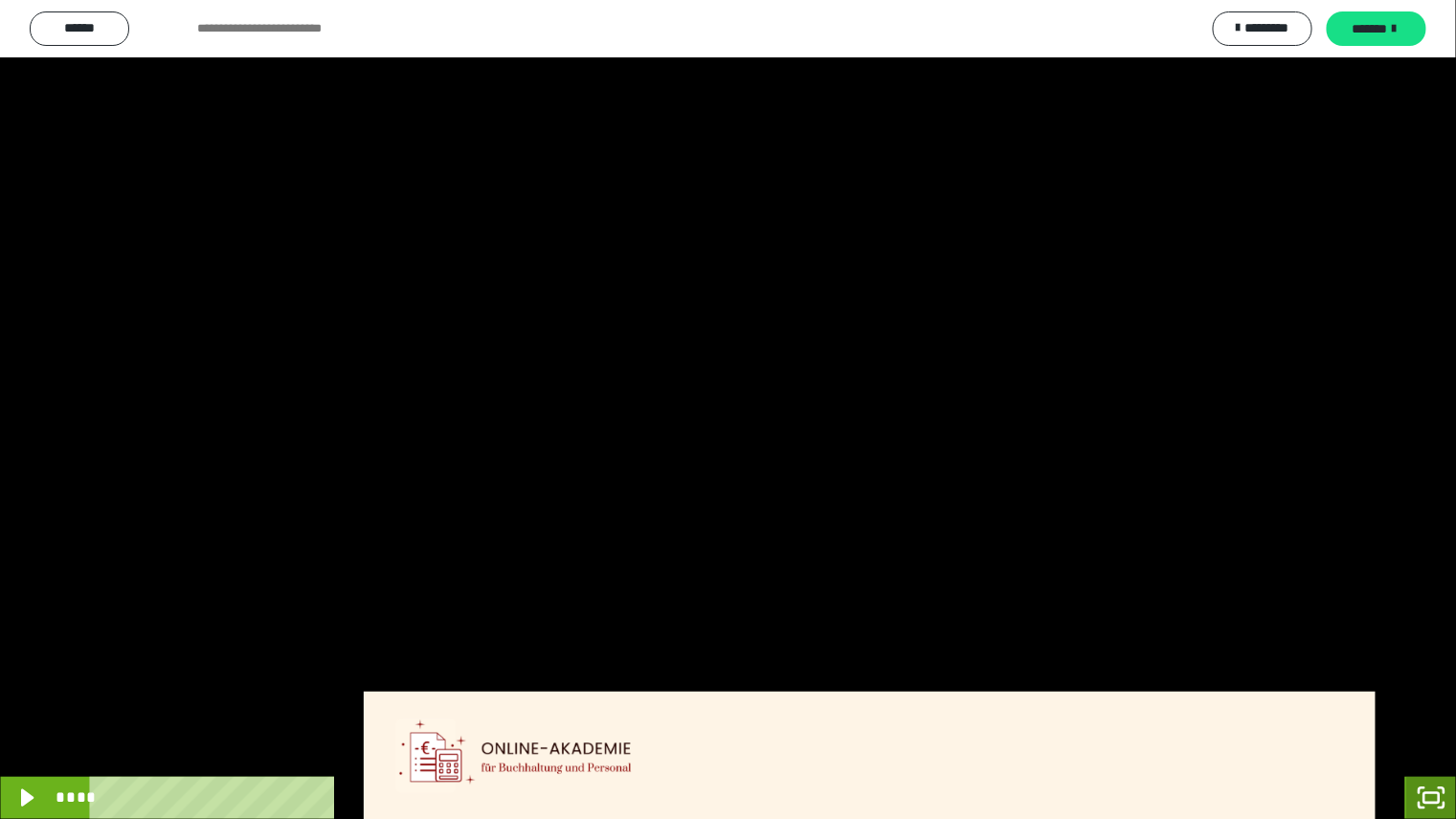 click 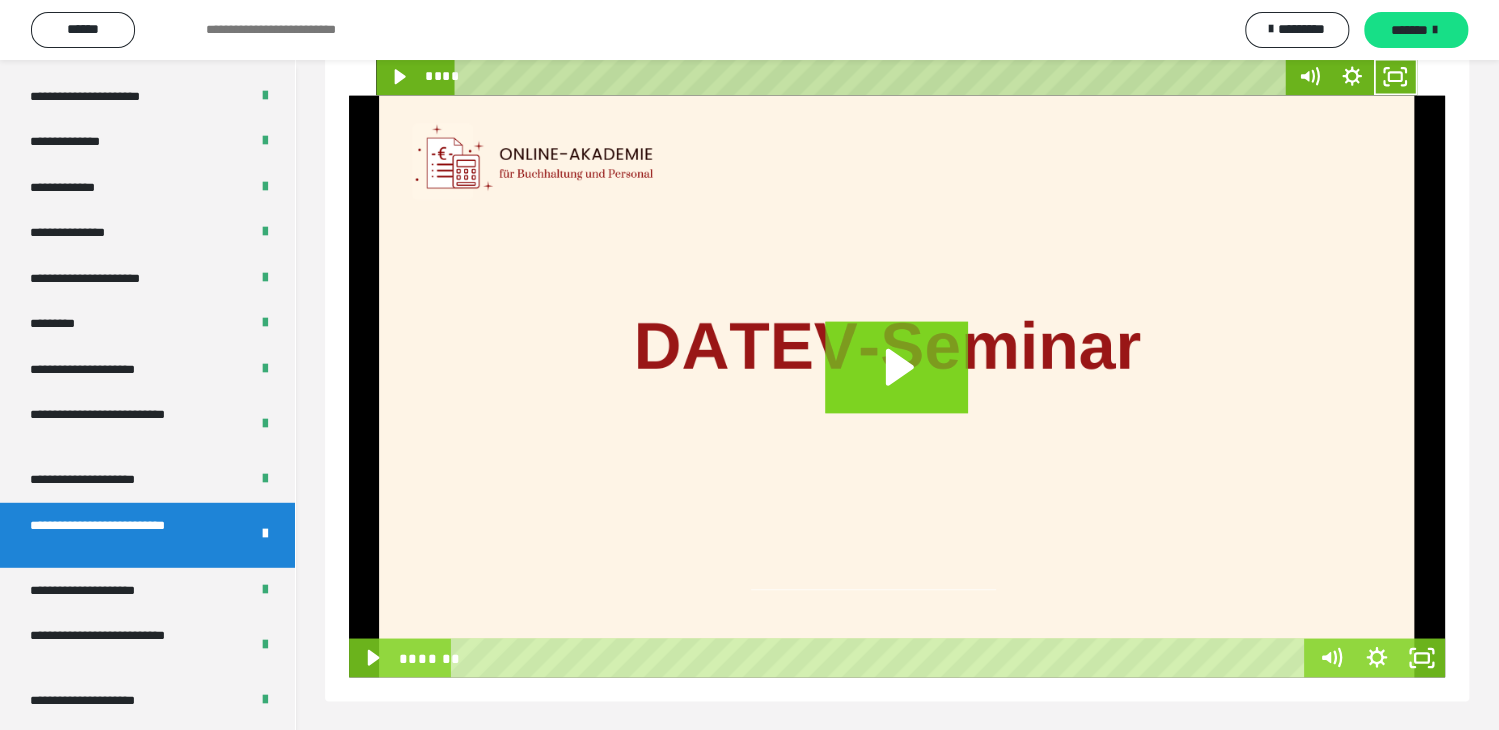 scroll, scrollTop: 1464, scrollLeft: 0, axis: vertical 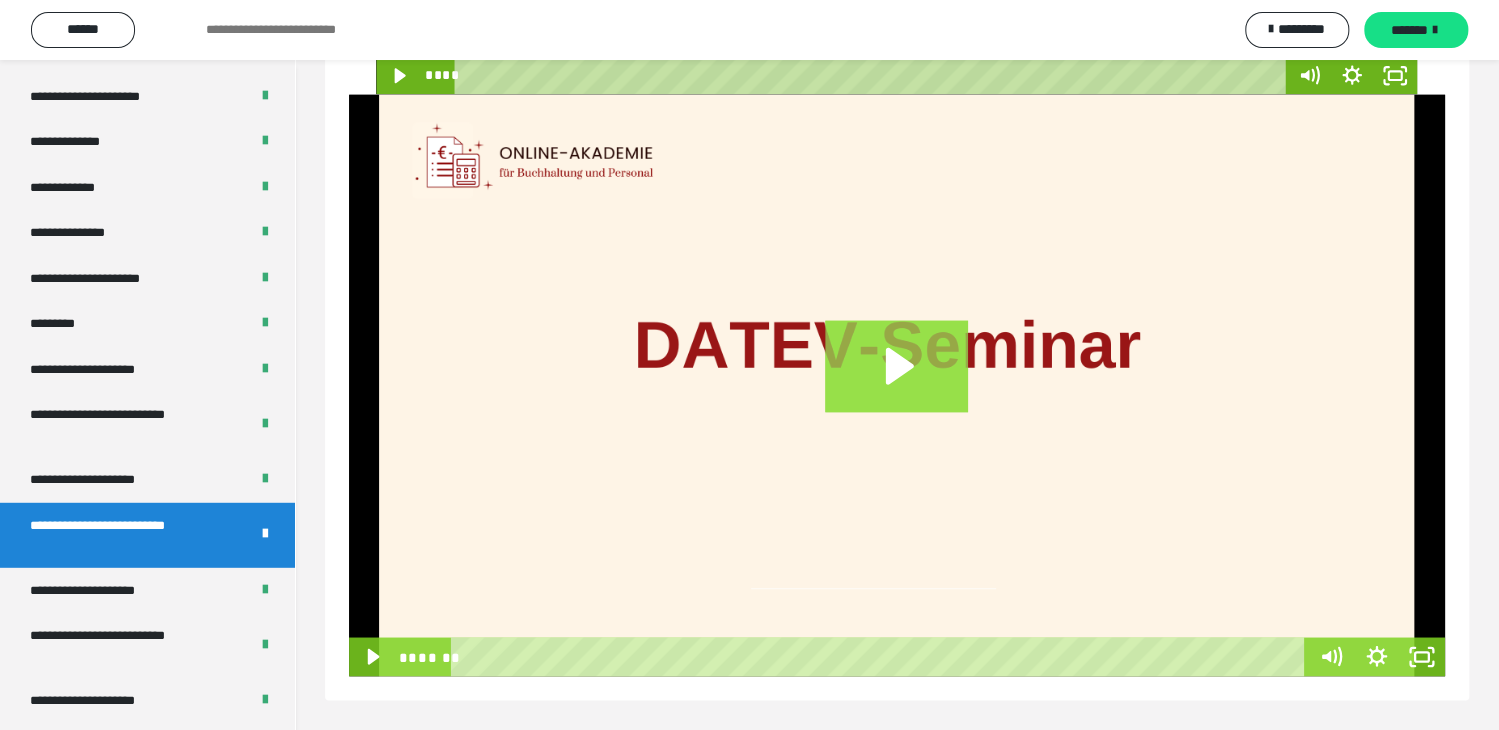 click 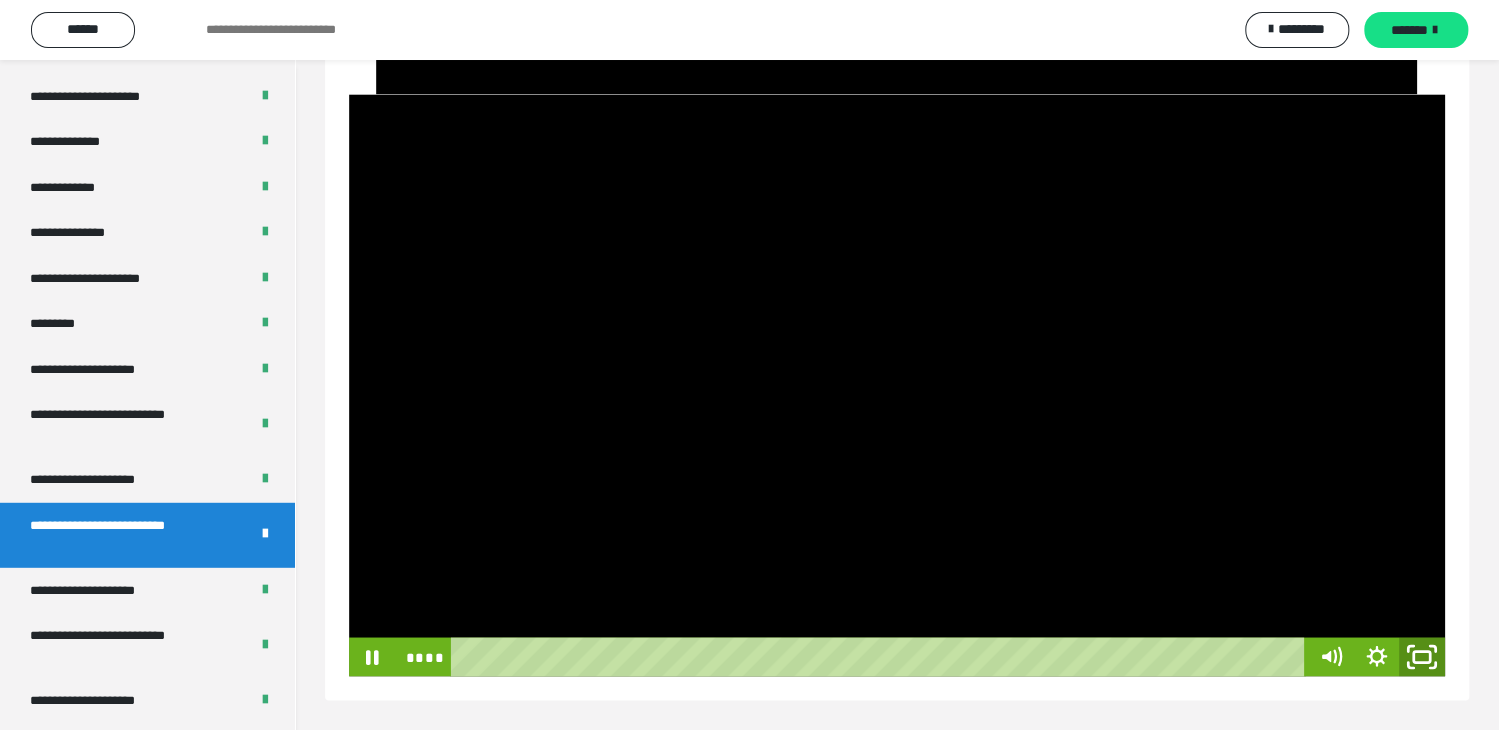 click 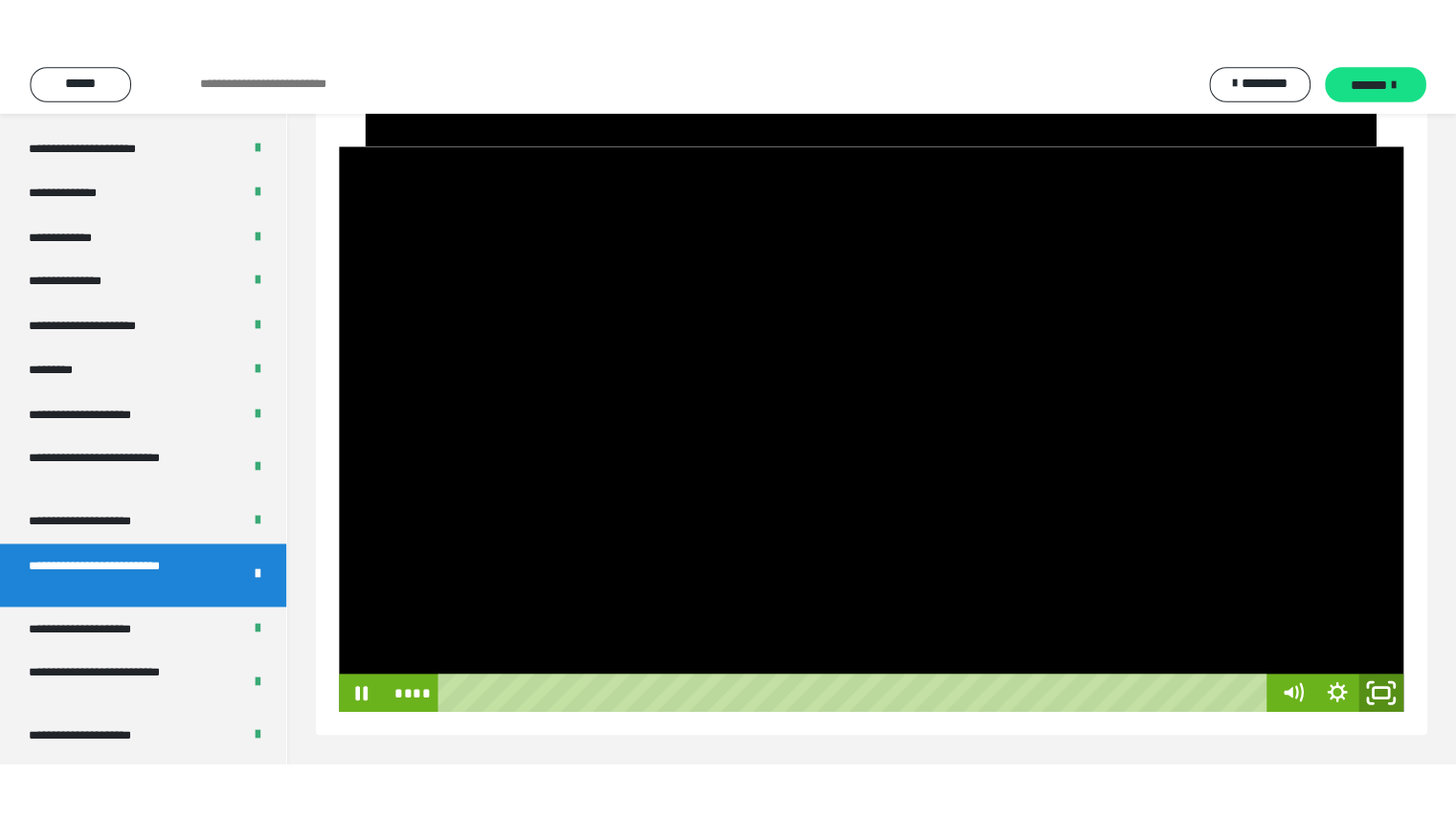 scroll, scrollTop: 1319, scrollLeft: 0, axis: vertical 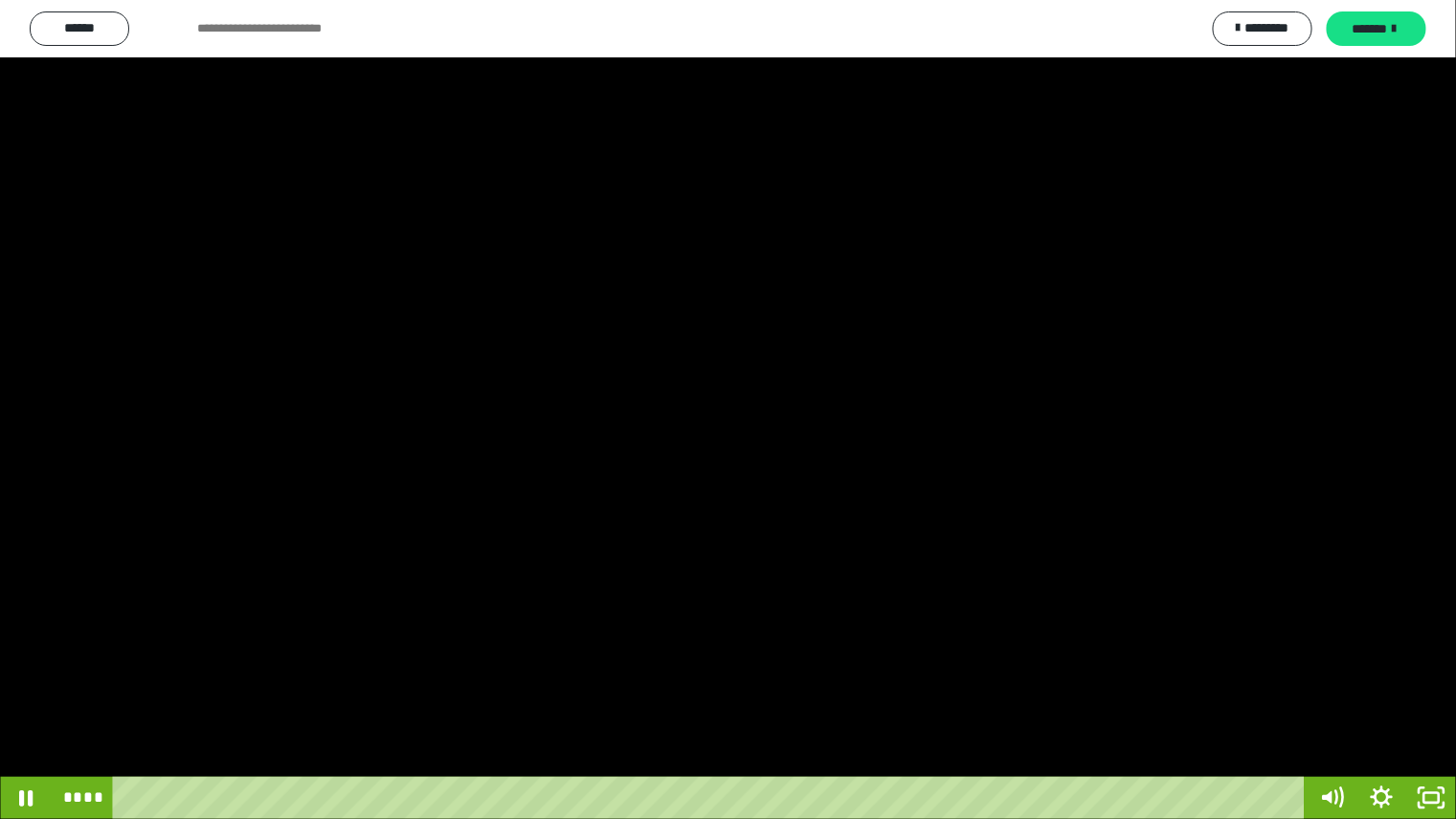 click at bounding box center [728, 410] 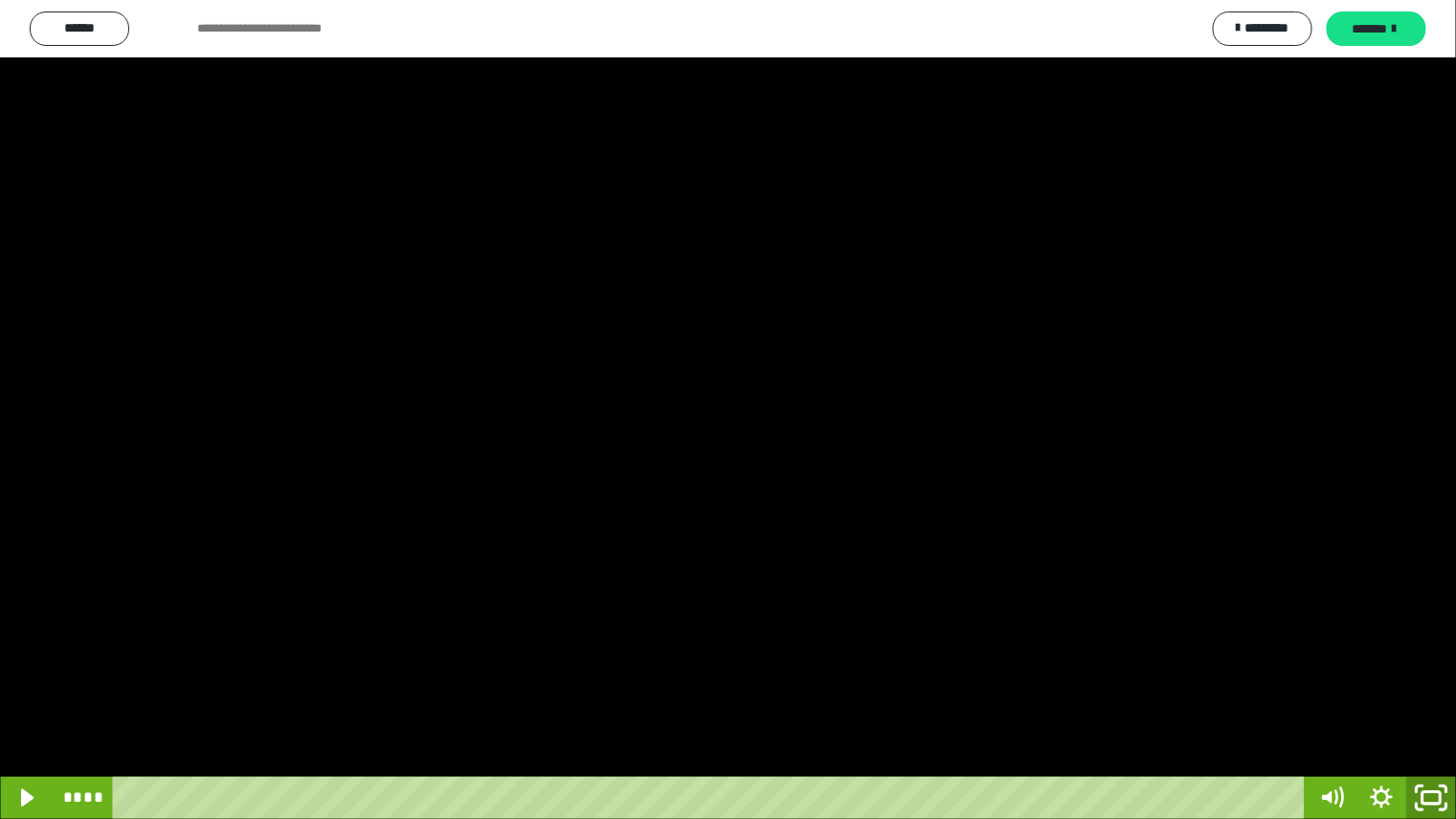 click 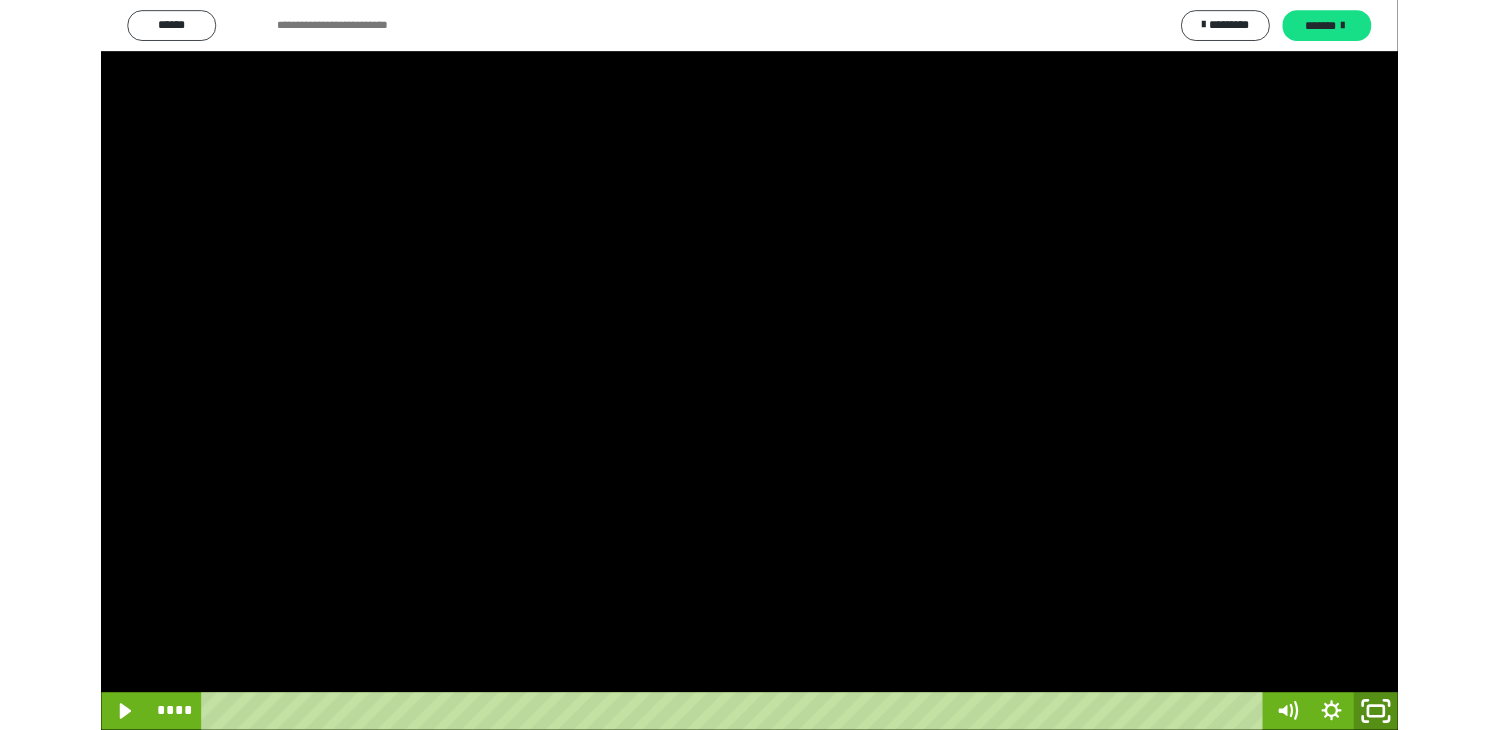scroll, scrollTop: 1342, scrollLeft: 0, axis: vertical 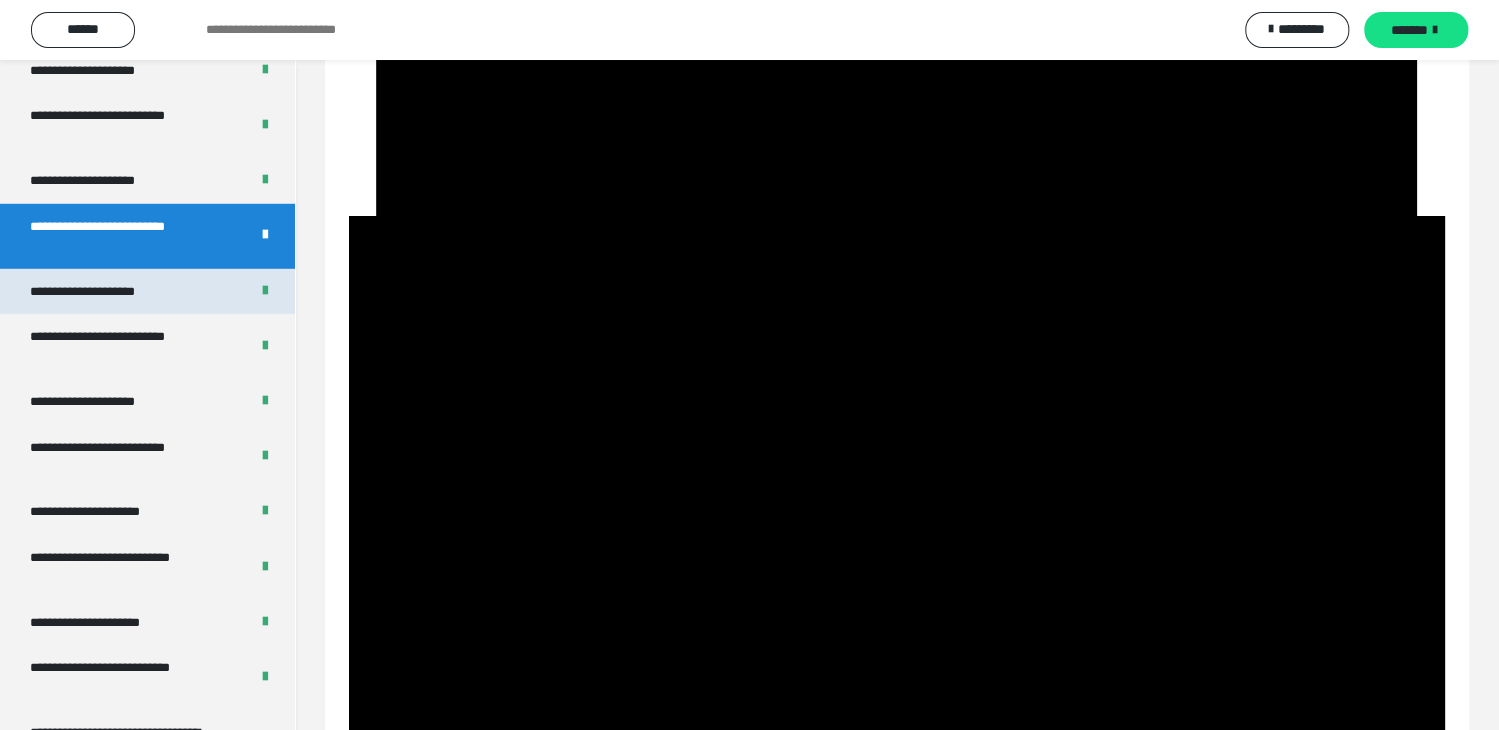 click on "**********" at bounding box center [106, 291] 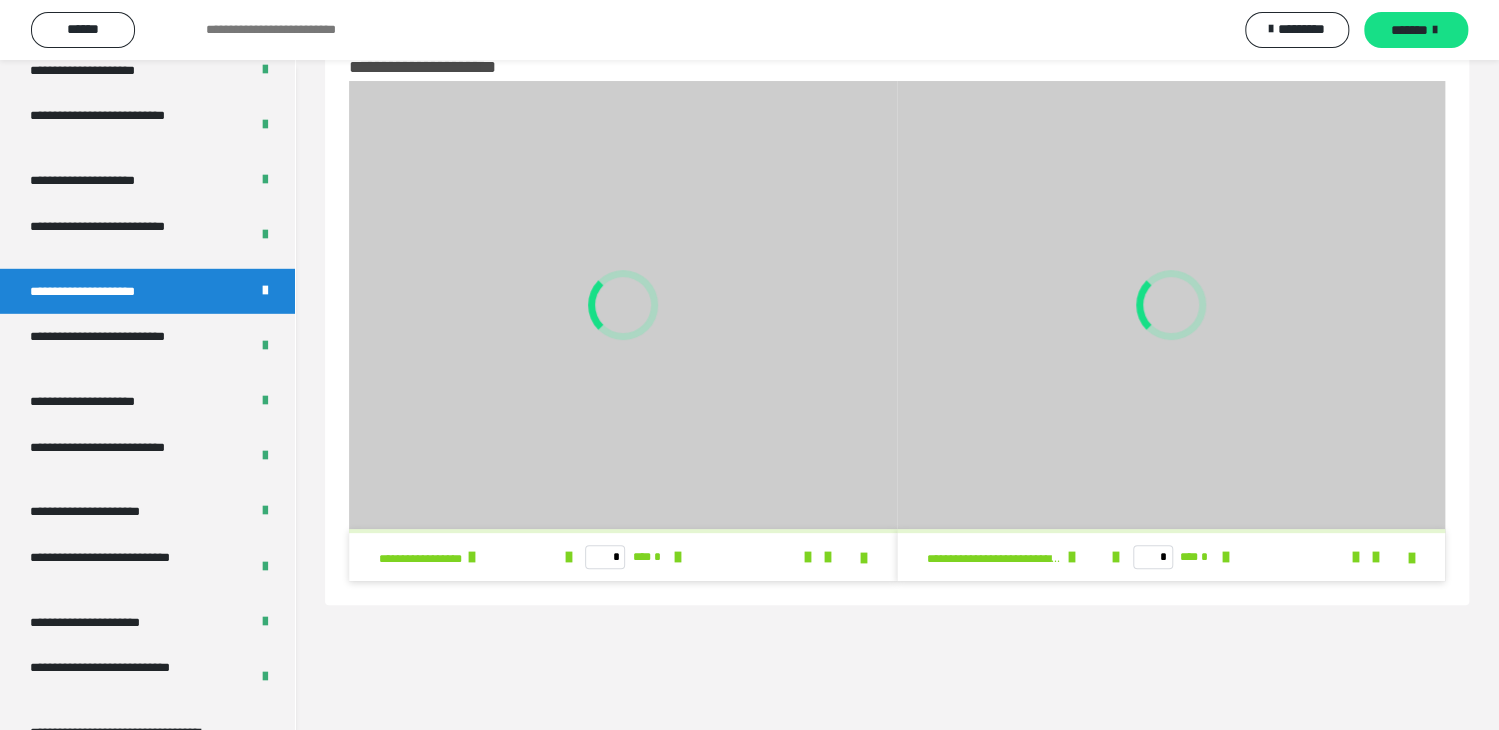 scroll, scrollTop: 60, scrollLeft: 0, axis: vertical 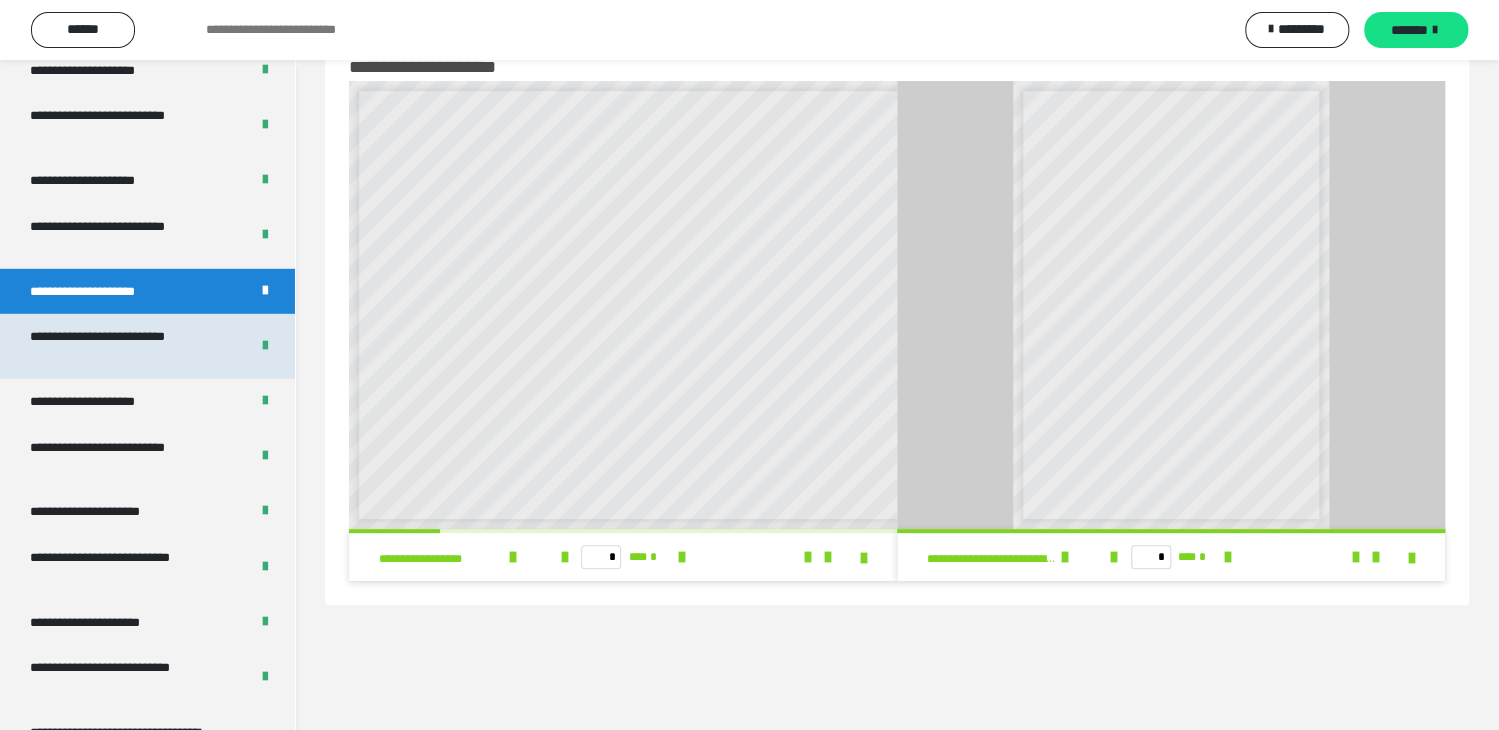 click on "**********" at bounding box center [124, 346] 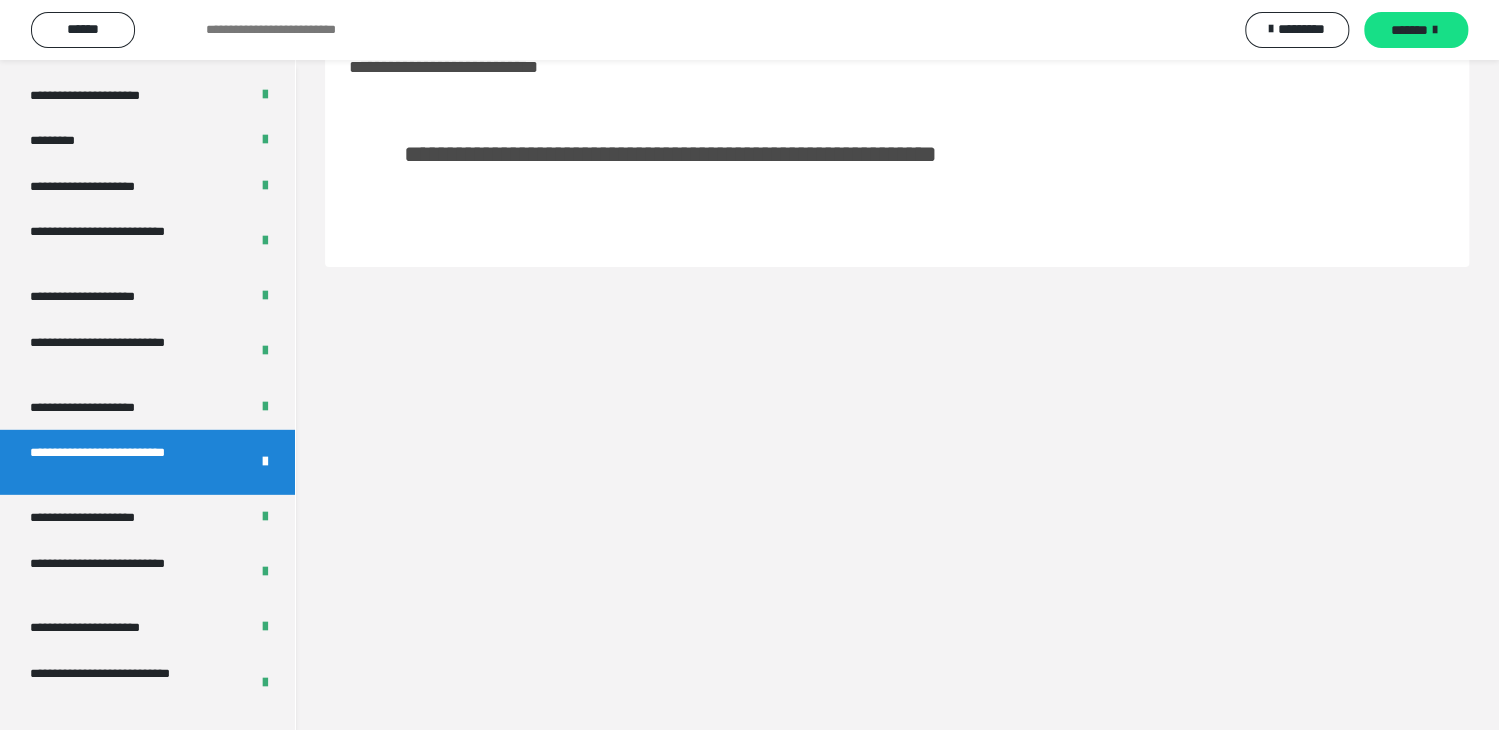 scroll, scrollTop: 2700, scrollLeft: 0, axis: vertical 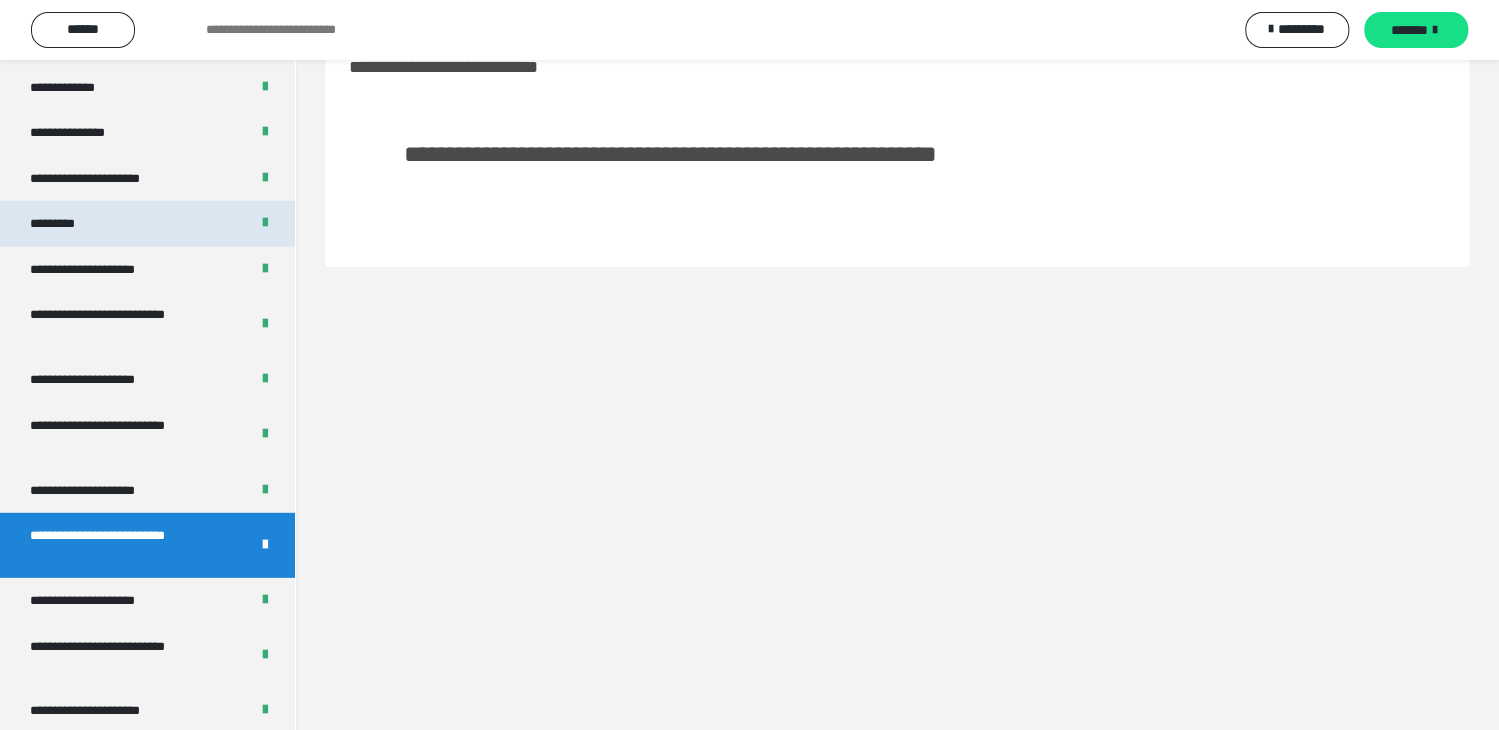 click on "*********" at bounding box center [68, 223] 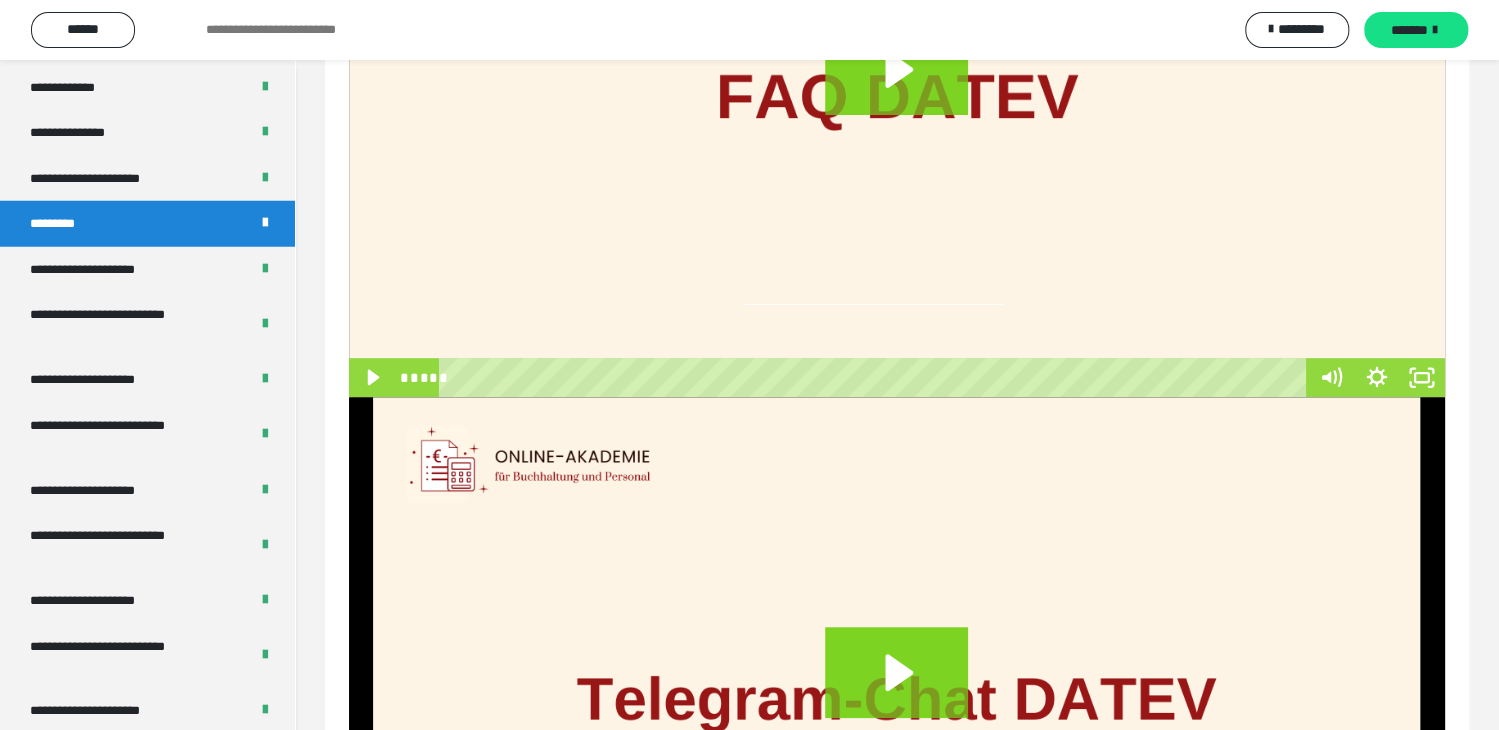 scroll, scrollTop: 60, scrollLeft: 0, axis: vertical 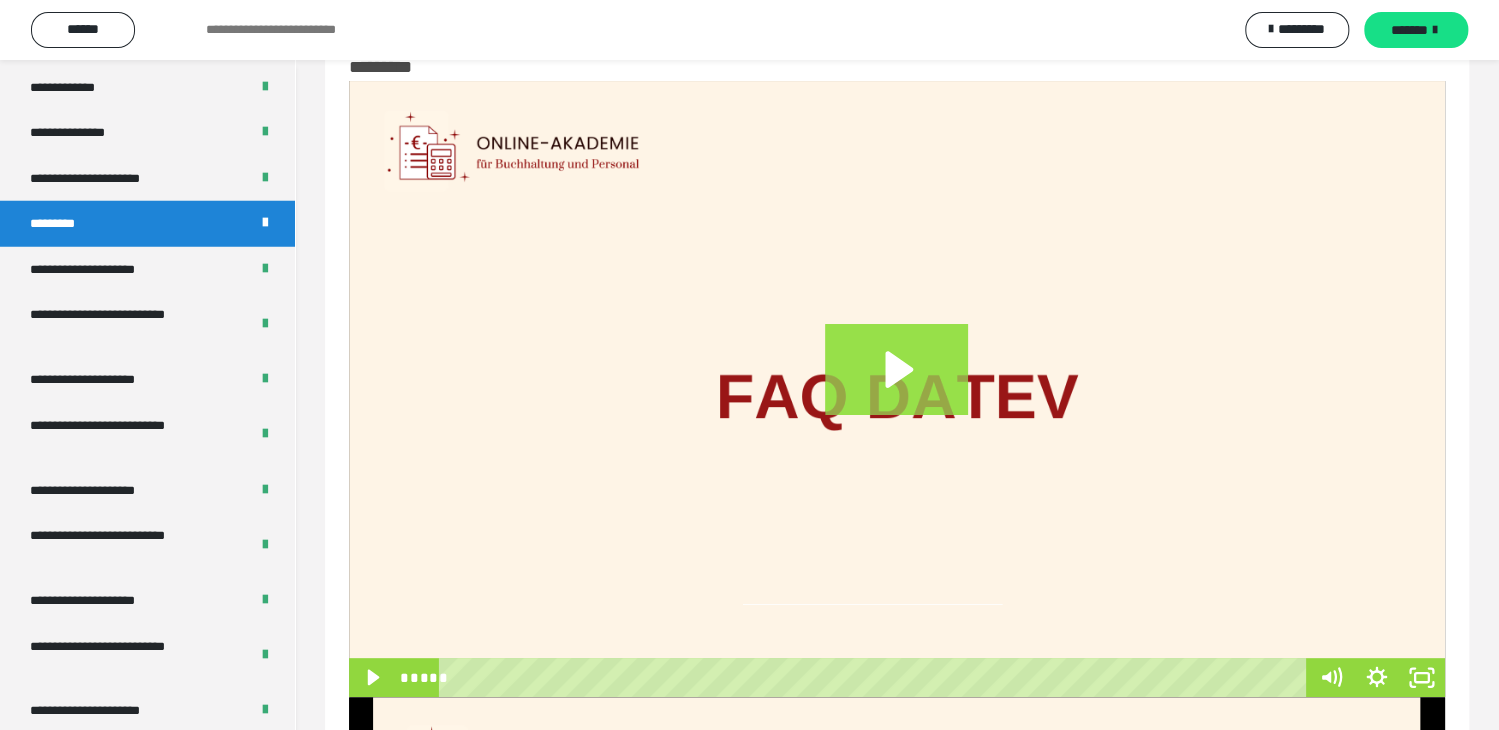 click 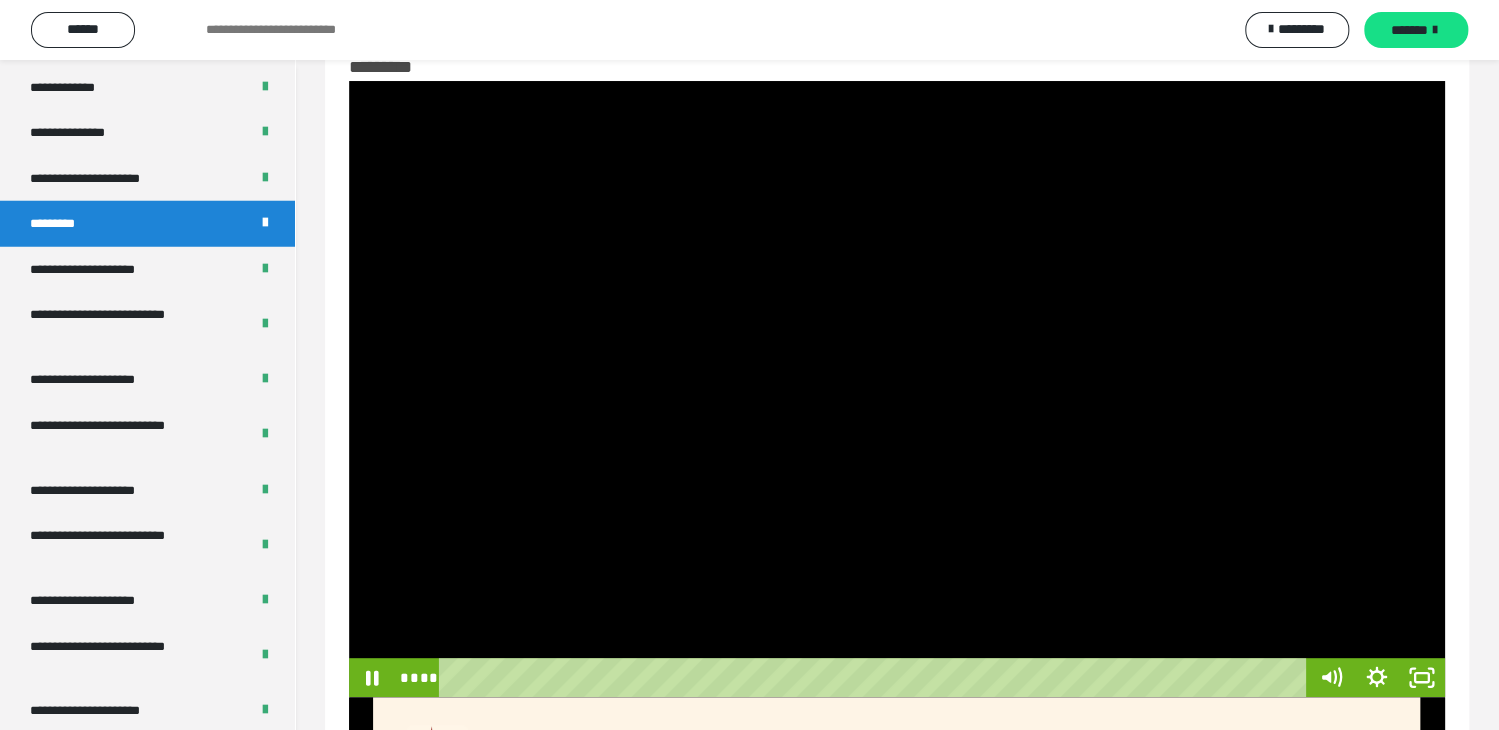 click at bounding box center [897, 389] 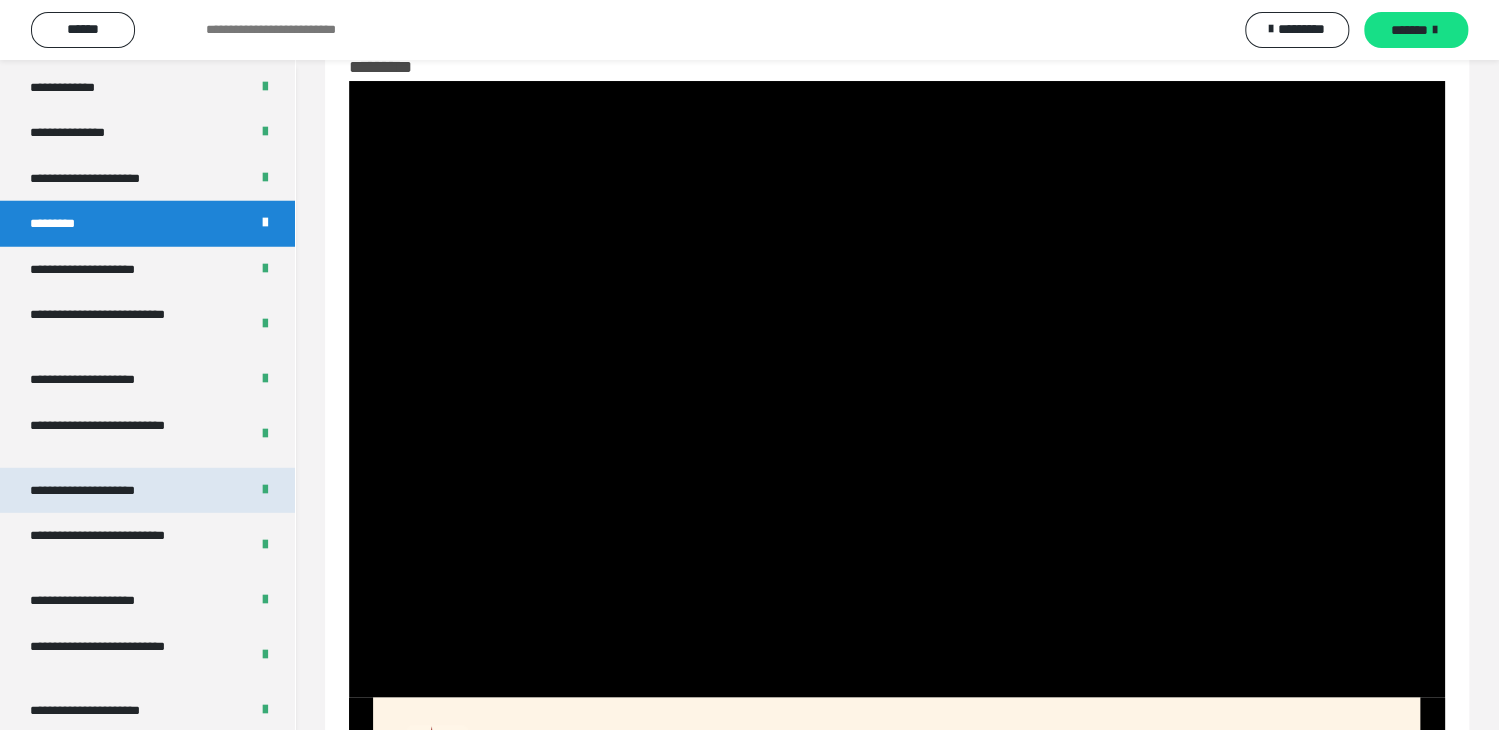 scroll, scrollTop: 2899, scrollLeft: 0, axis: vertical 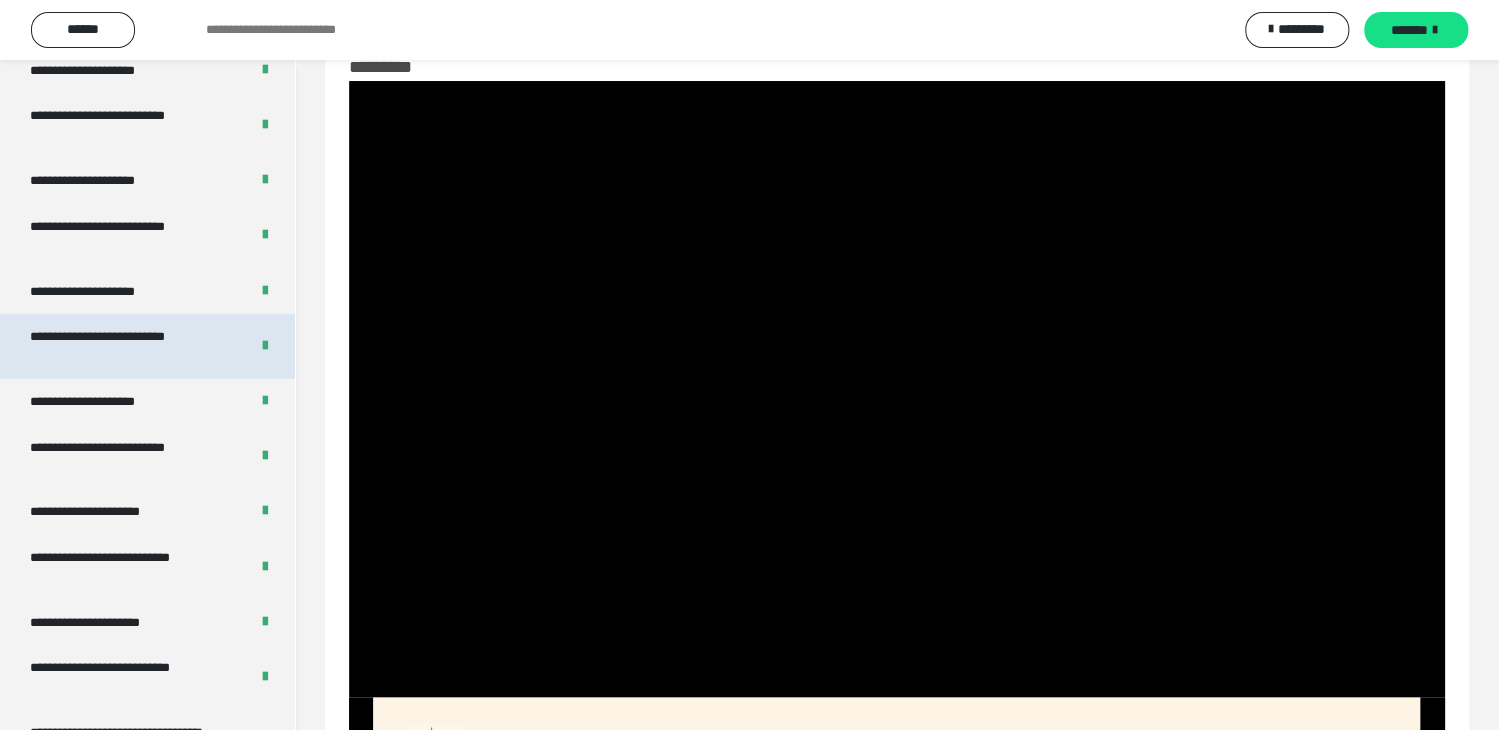 click on "**********" at bounding box center (124, 346) 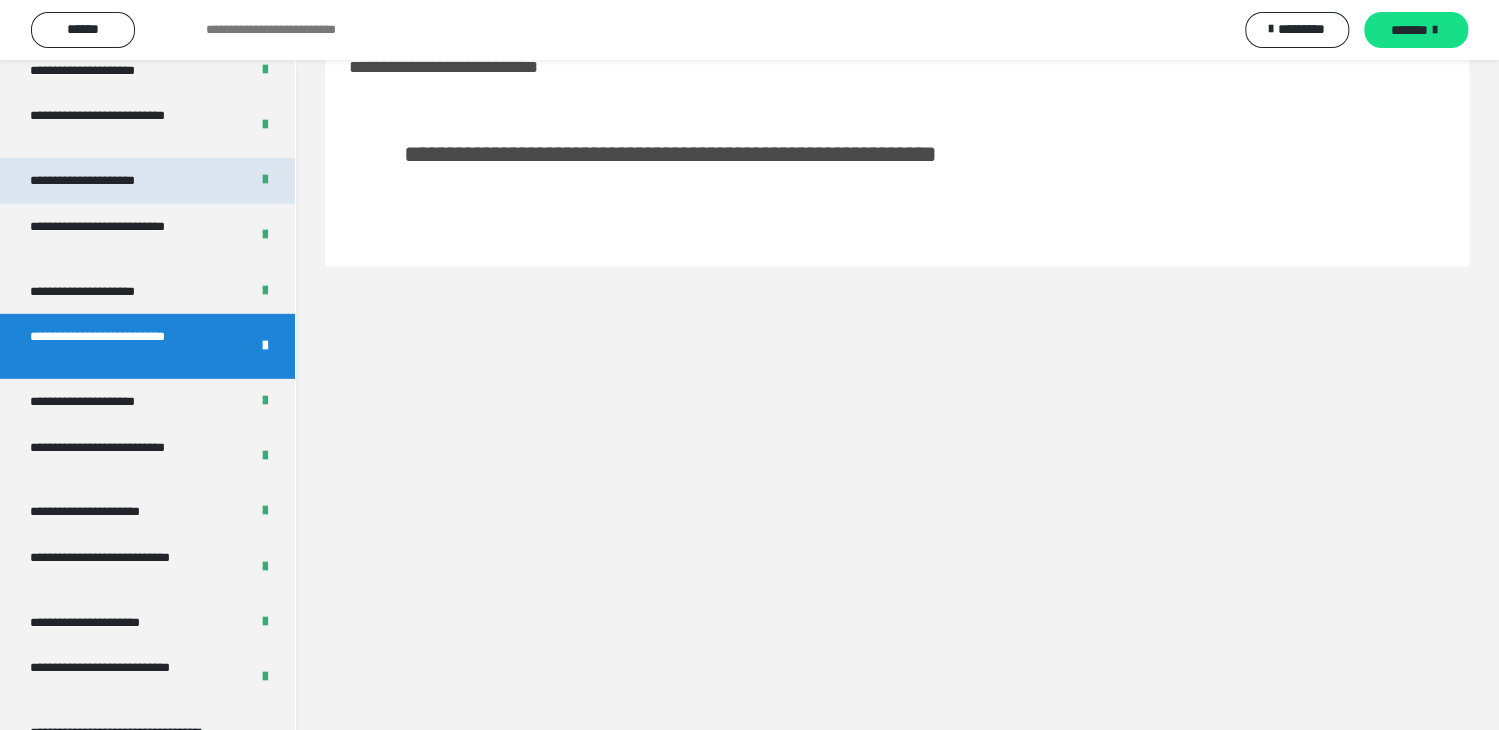 click on "**********" at bounding box center (106, 180) 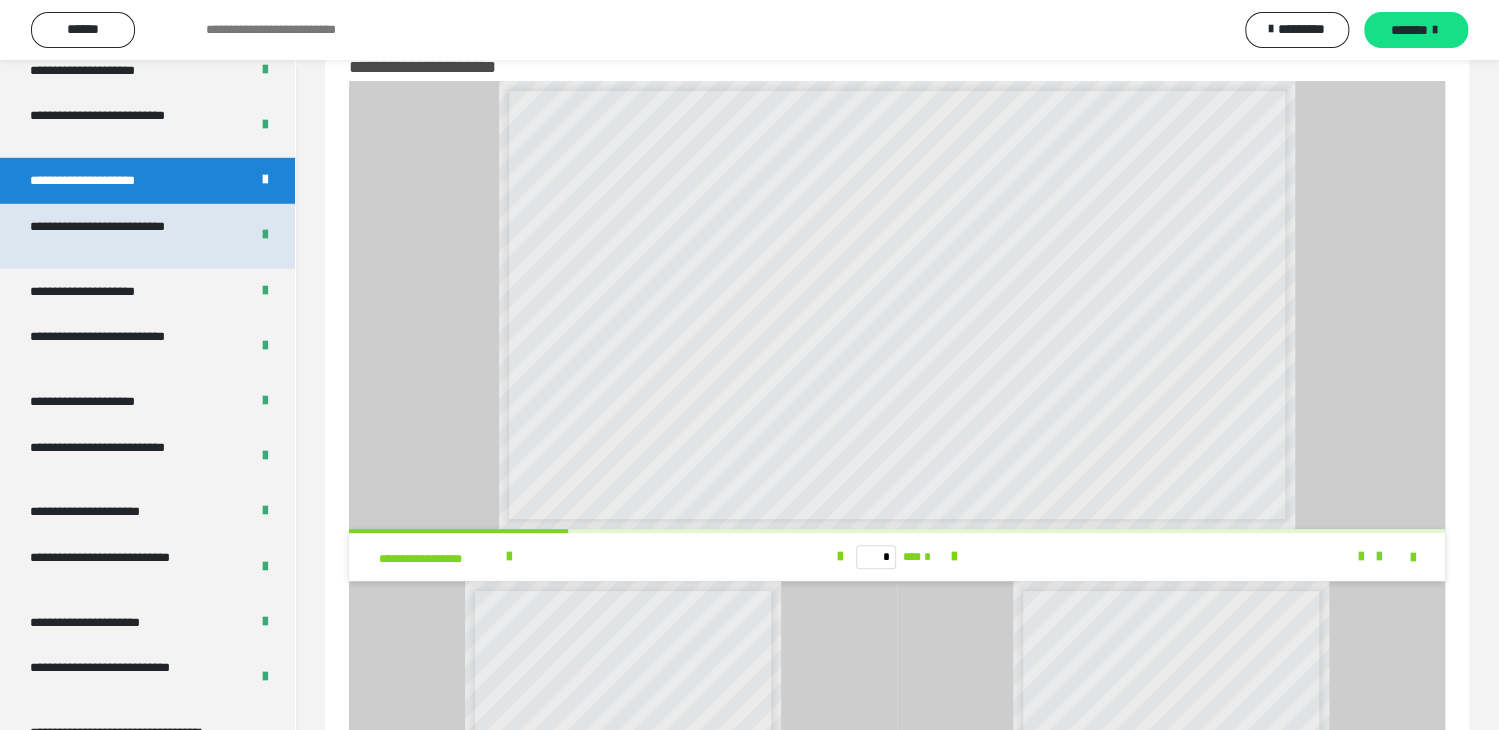 click on "**********" at bounding box center (124, 236) 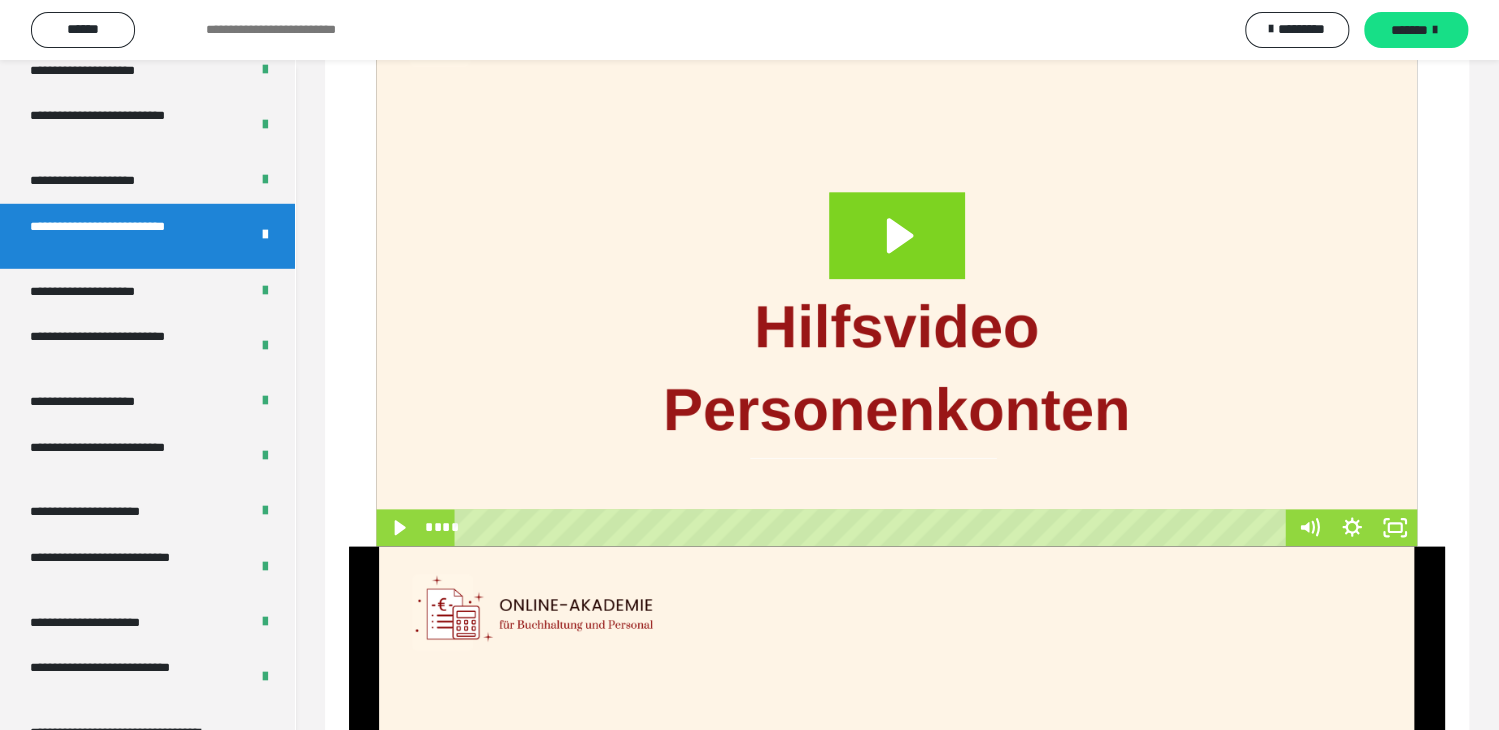 scroll, scrollTop: 964, scrollLeft: 0, axis: vertical 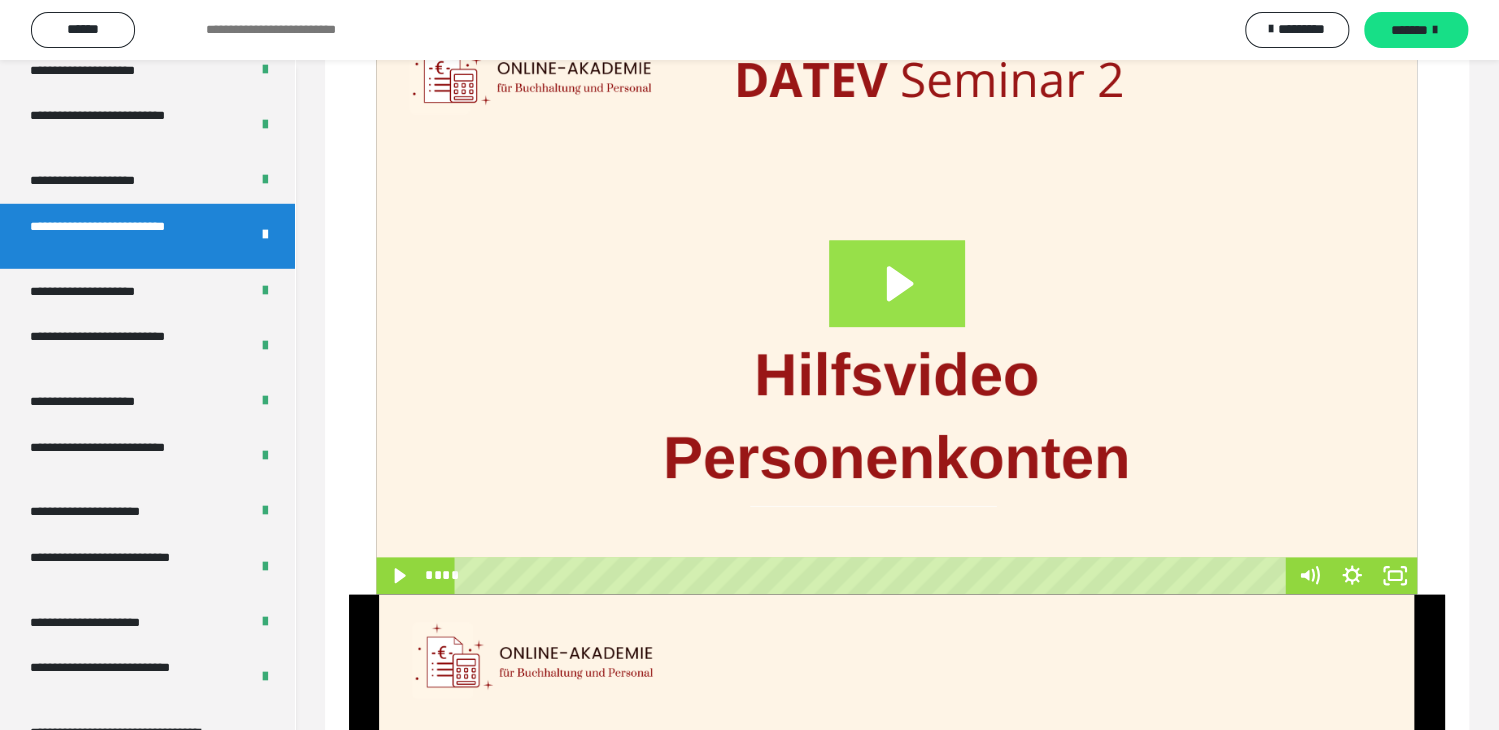 click 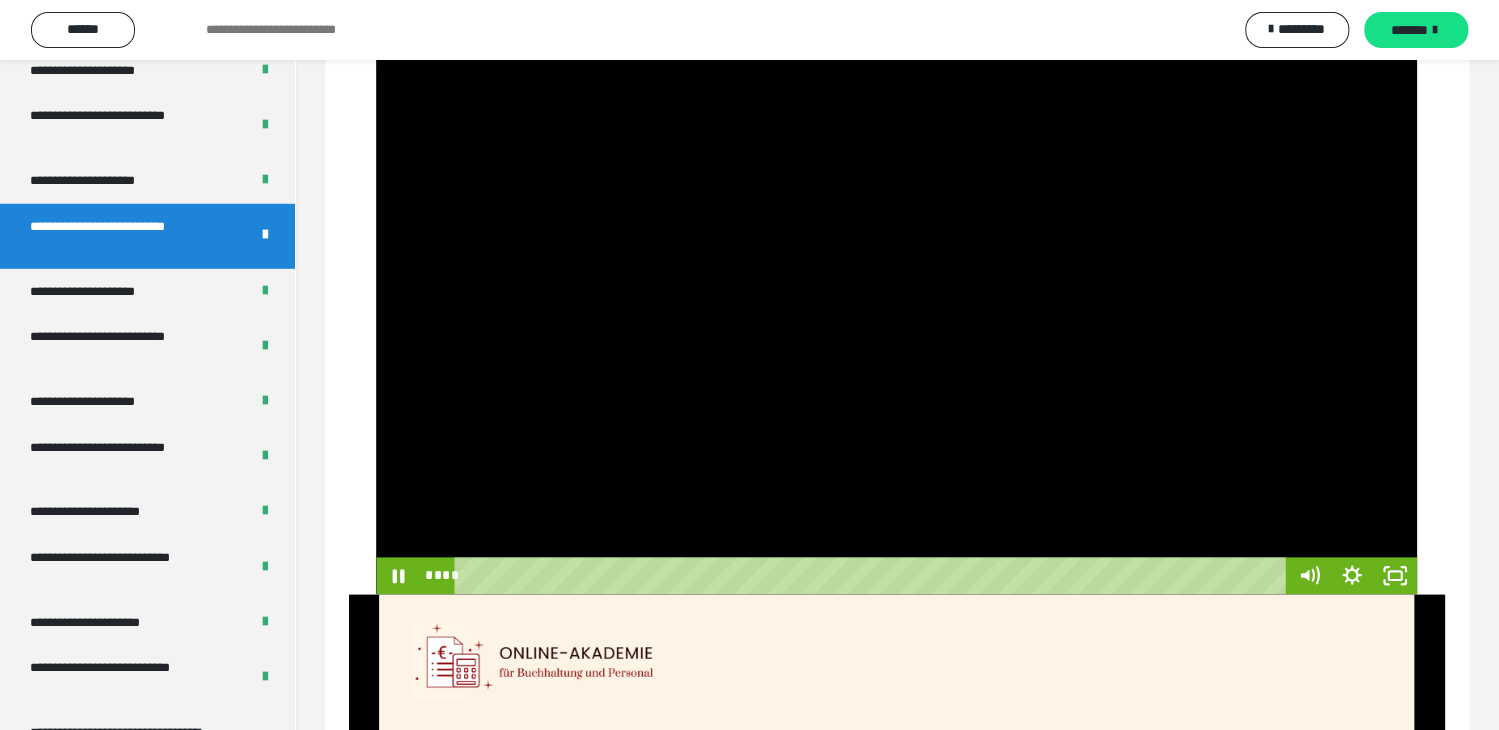 type 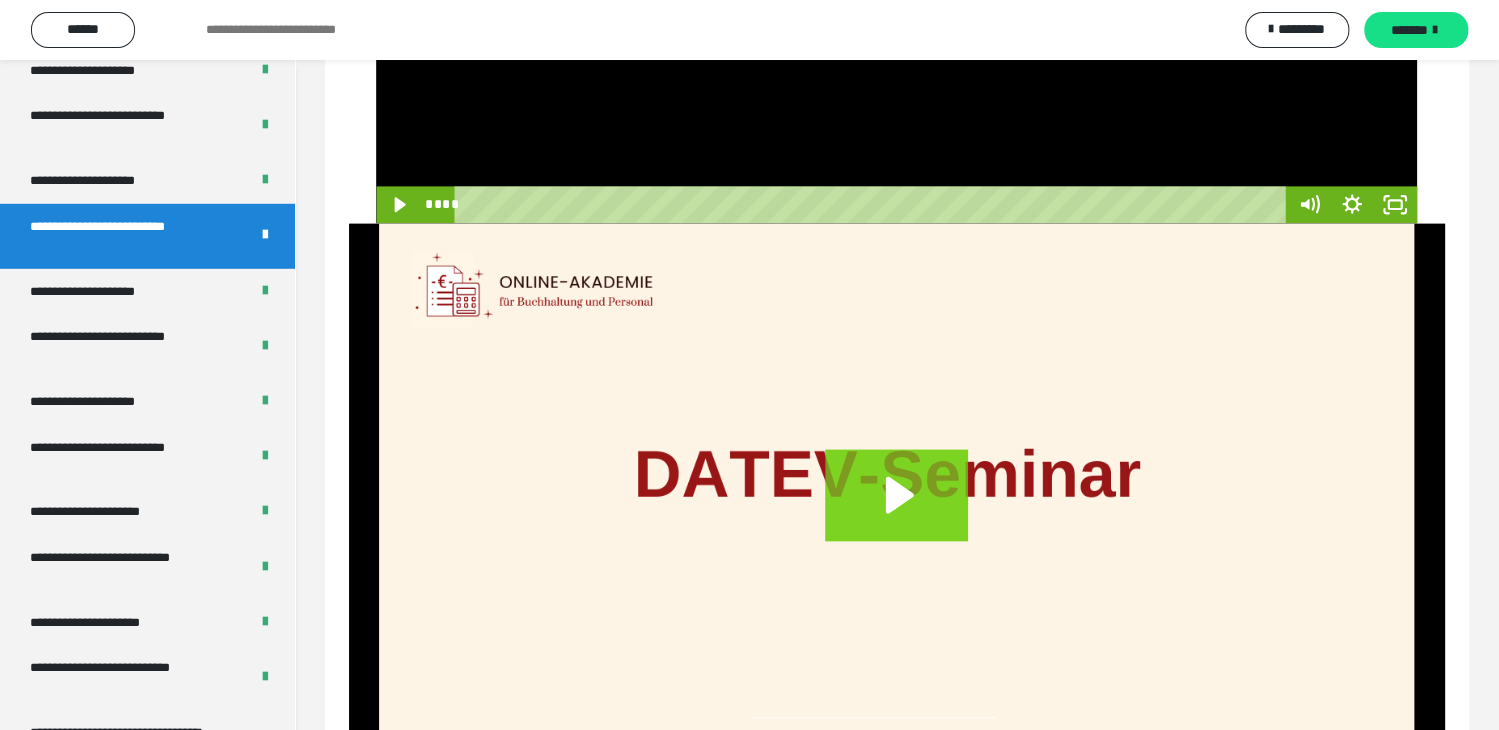 scroll, scrollTop: 1464, scrollLeft: 0, axis: vertical 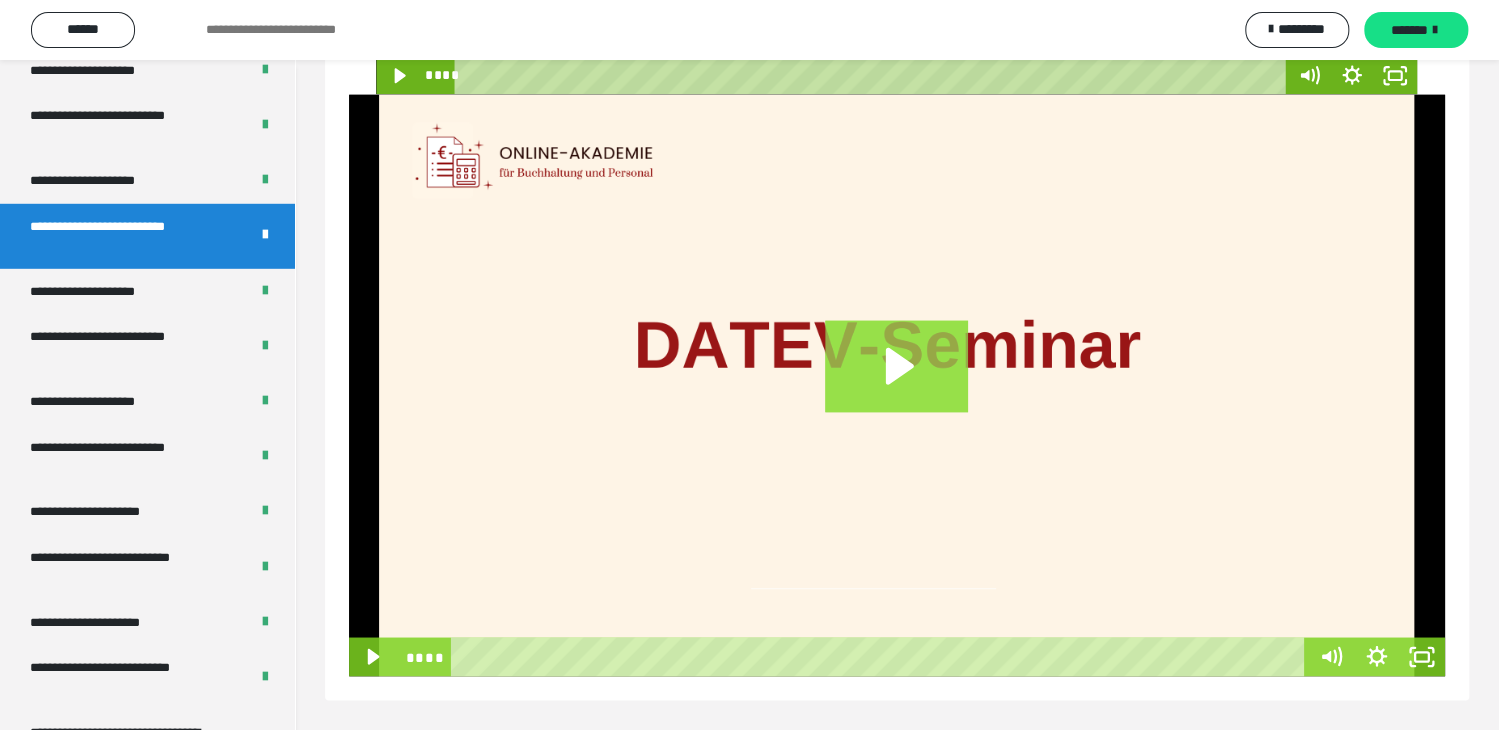 click 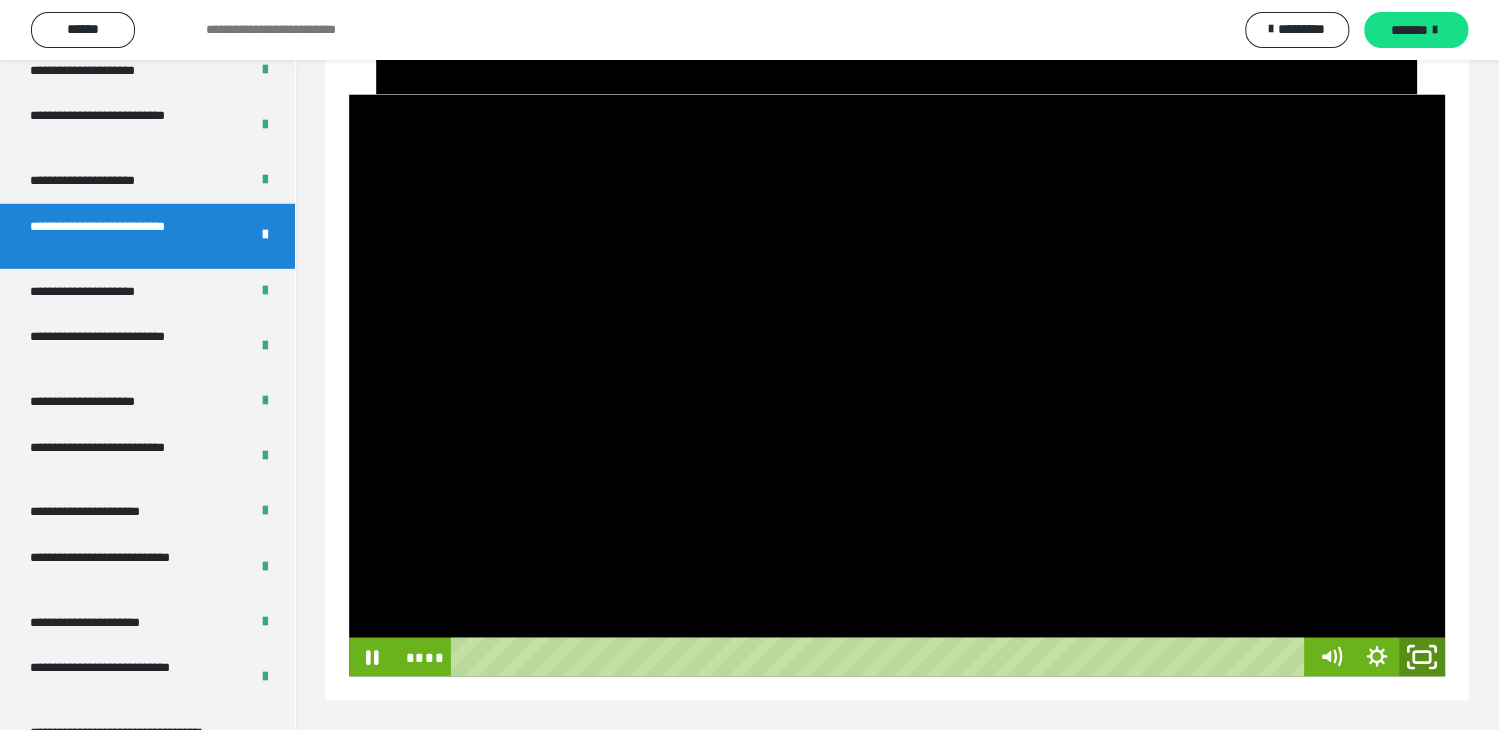 click 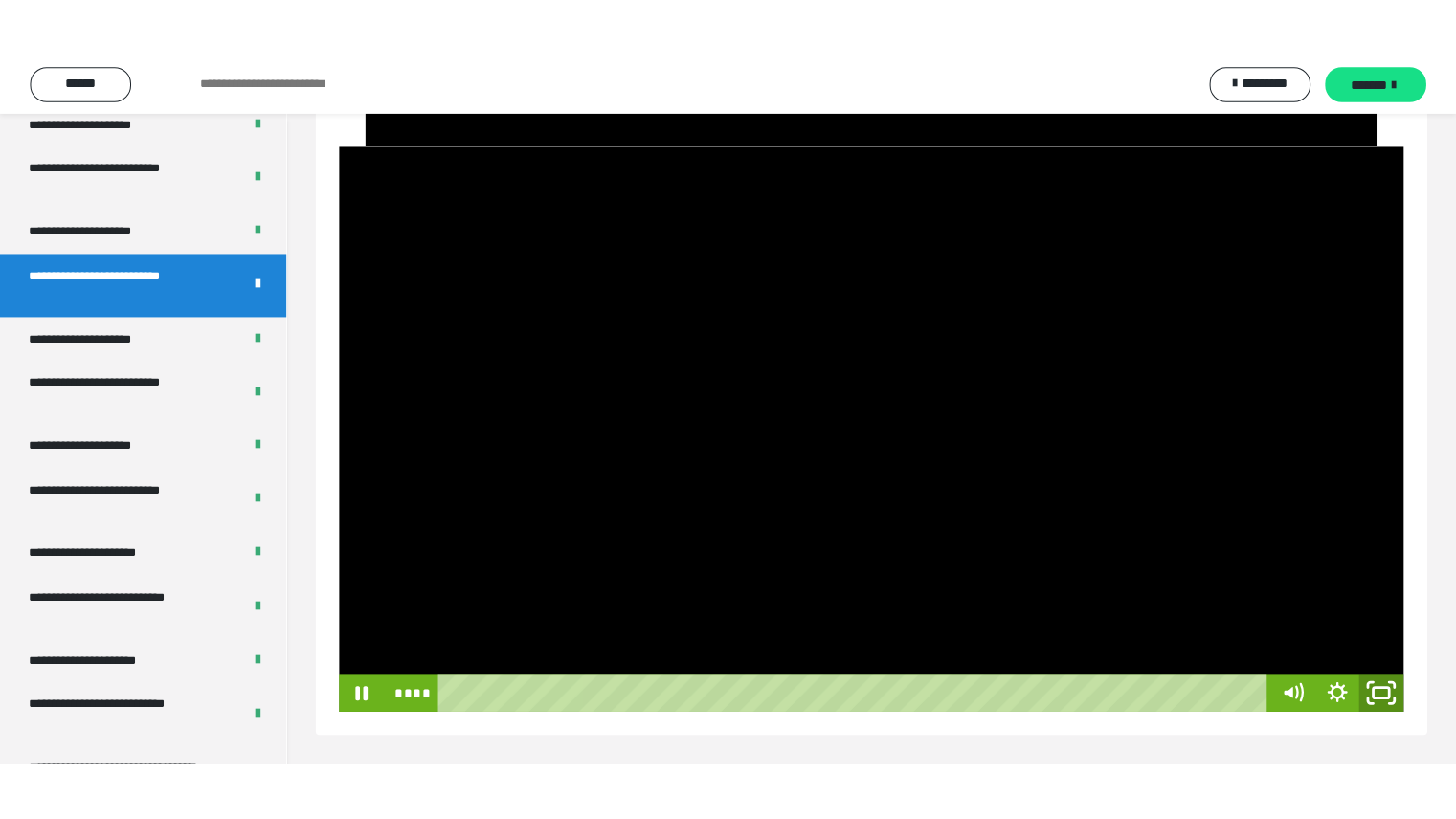 scroll, scrollTop: 1319, scrollLeft: 0, axis: vertical 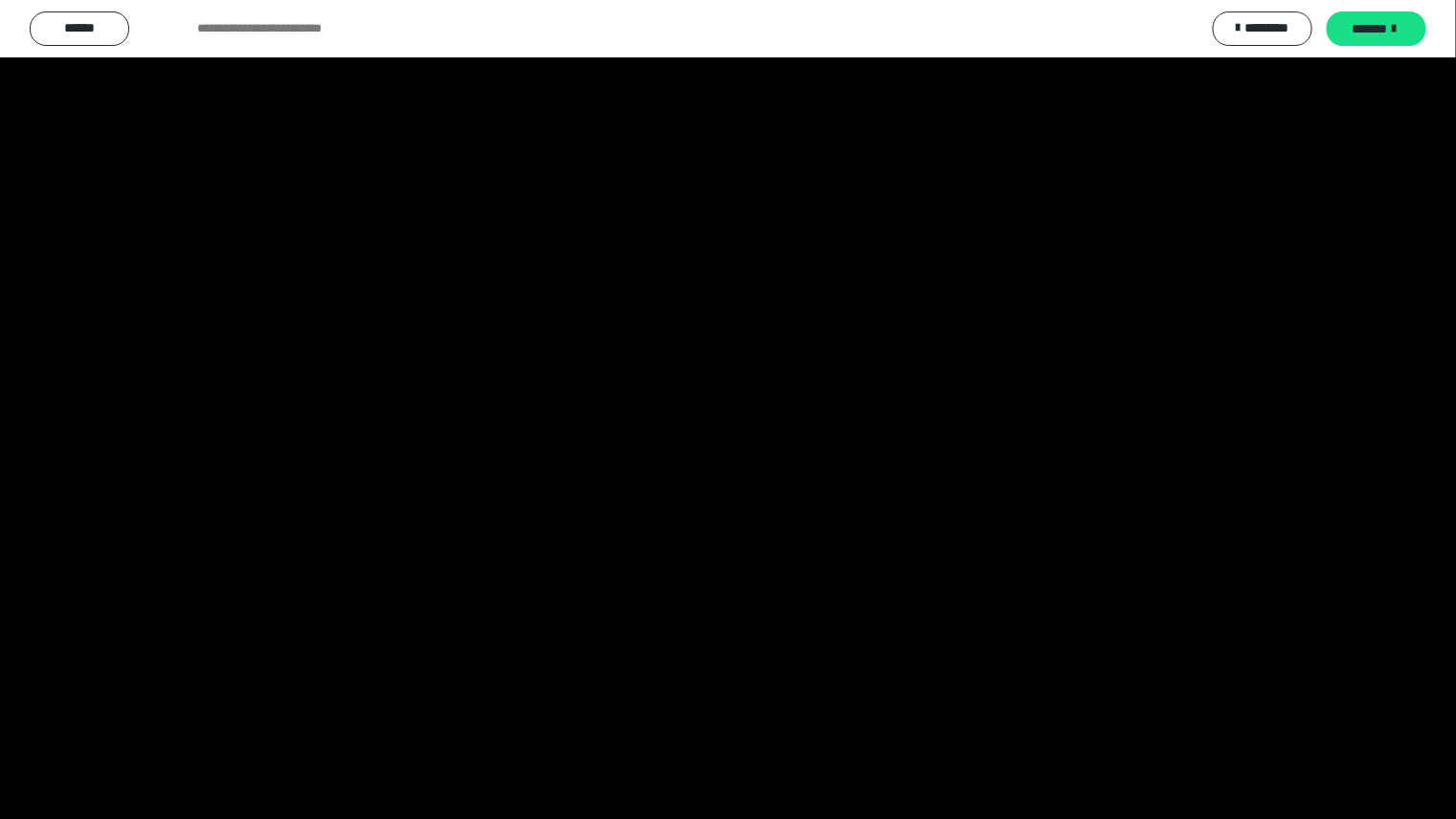 type 